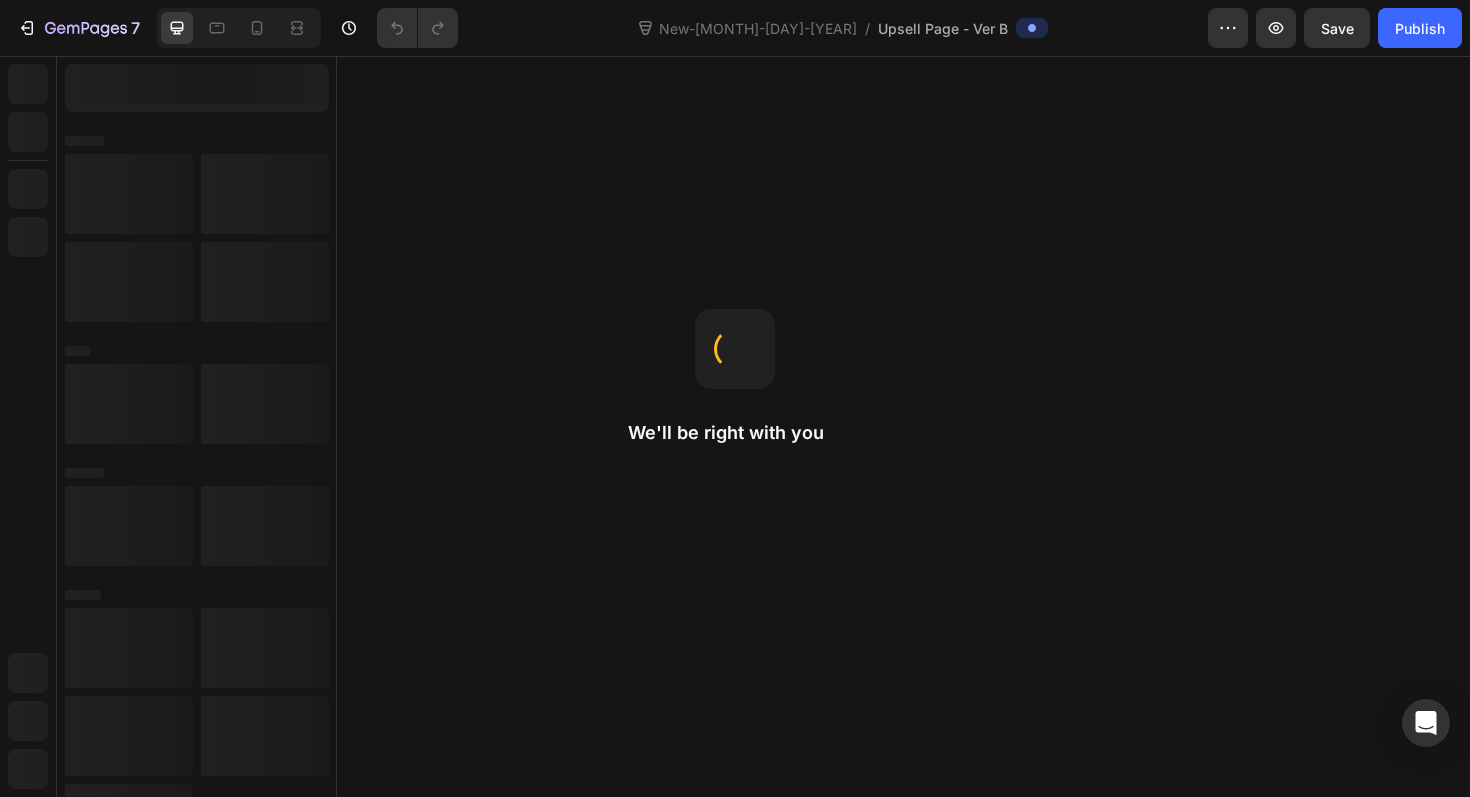 scroll, scrollTop: 0, scrollLeft: 0, axis: both 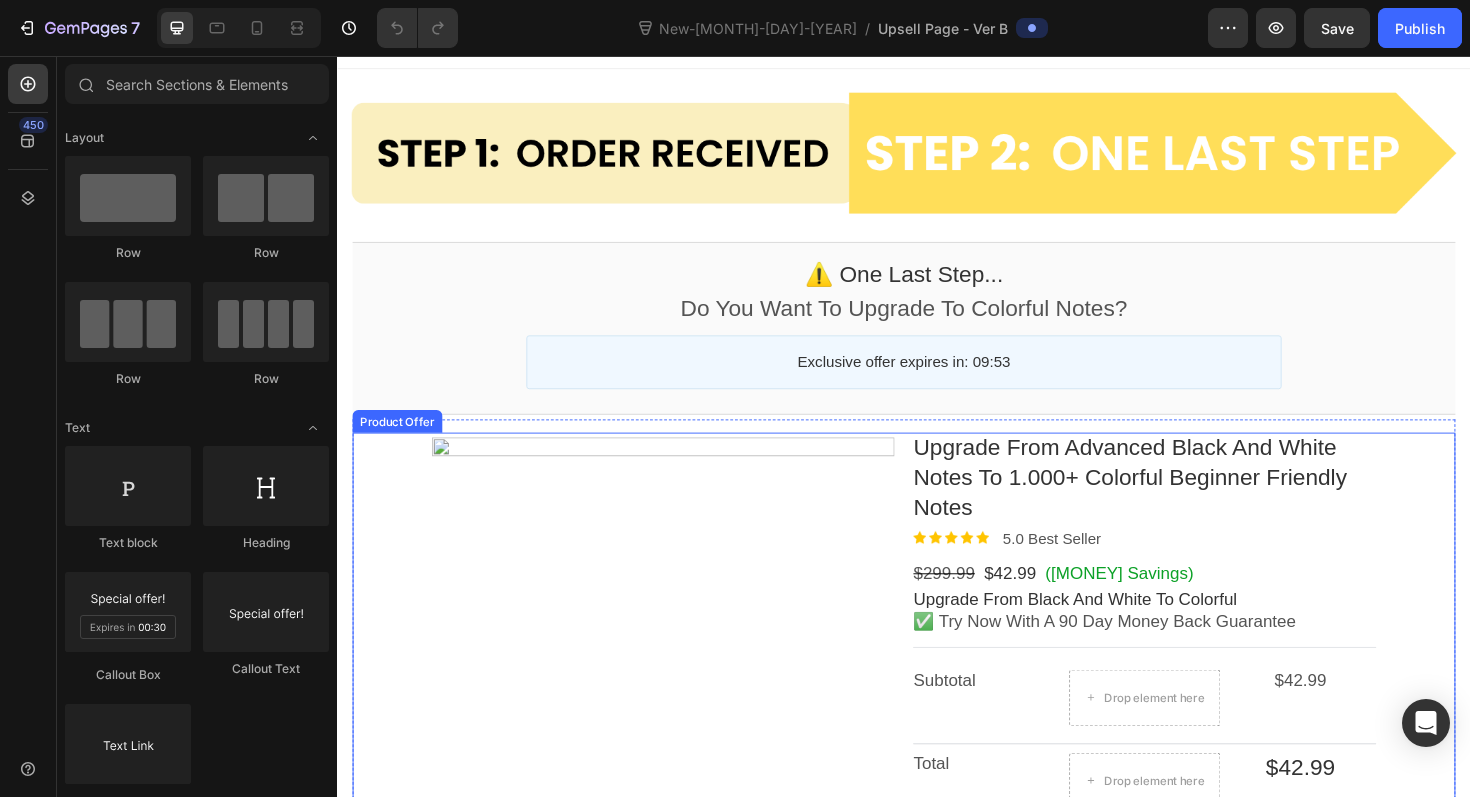 click on "Product Images Upgrade From Advanced Black And White Notes To 1.000+ Colorful Beginner Friendly  Notes Product Title Image 5.0   Best Seller   Text block Row $299.99 Price $42.99 Price ($257  Savings) Discount Tag Row Upgrade From Black And White To Colorful ✅ Try Now With A 90 Day Money Back Guarantee Text block Post Purchase Line Subtotal Text block
Drop element here $42.99 Price Row Post Purchase Line Total Text block
Drop element here $42.99 Price Row Complete Purchase Accept Button Decline offer Decline Button 100% Money Back Guarantee Text block Image Row" at bounding box center [937, 839] 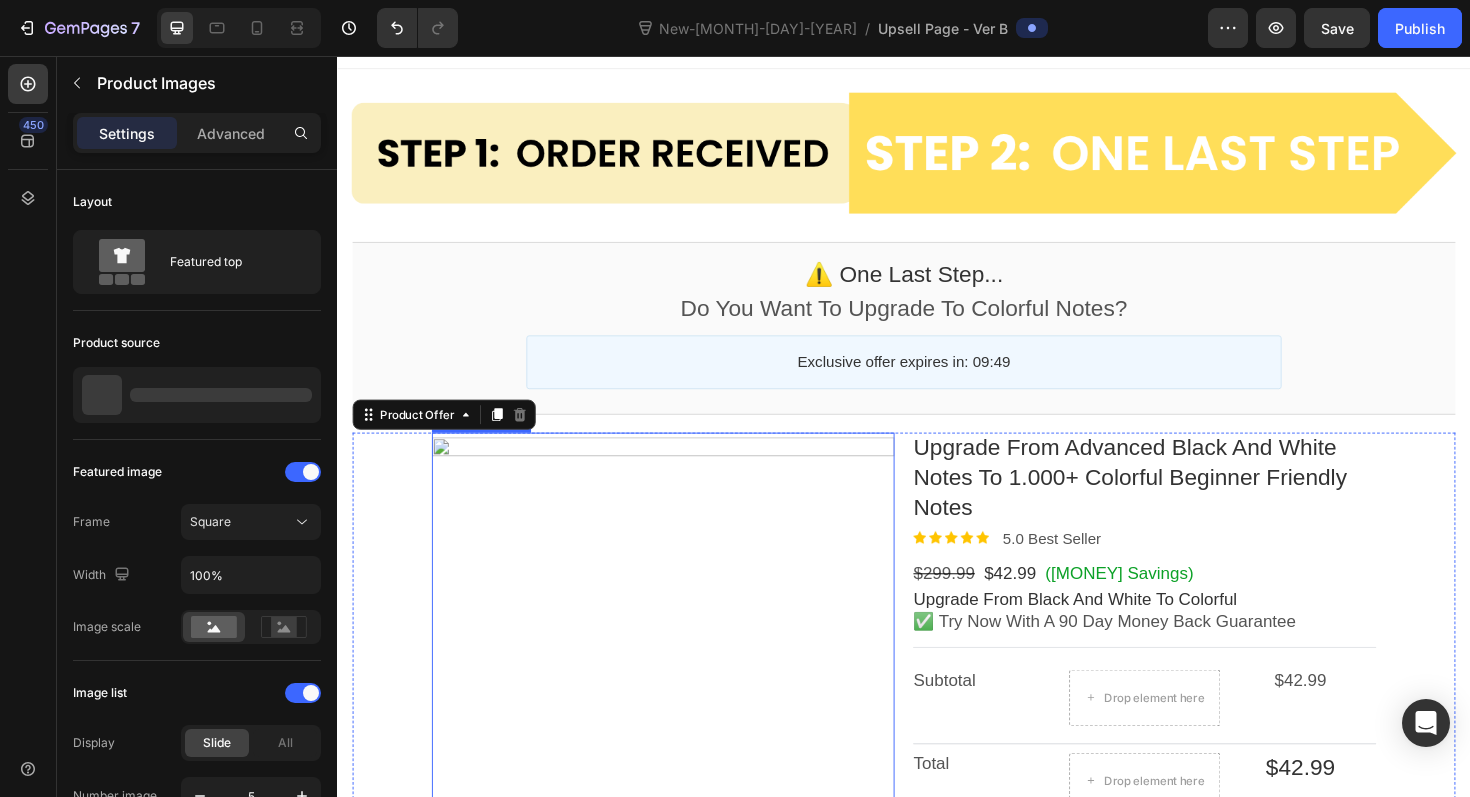 click at bounding box center (682, 705) 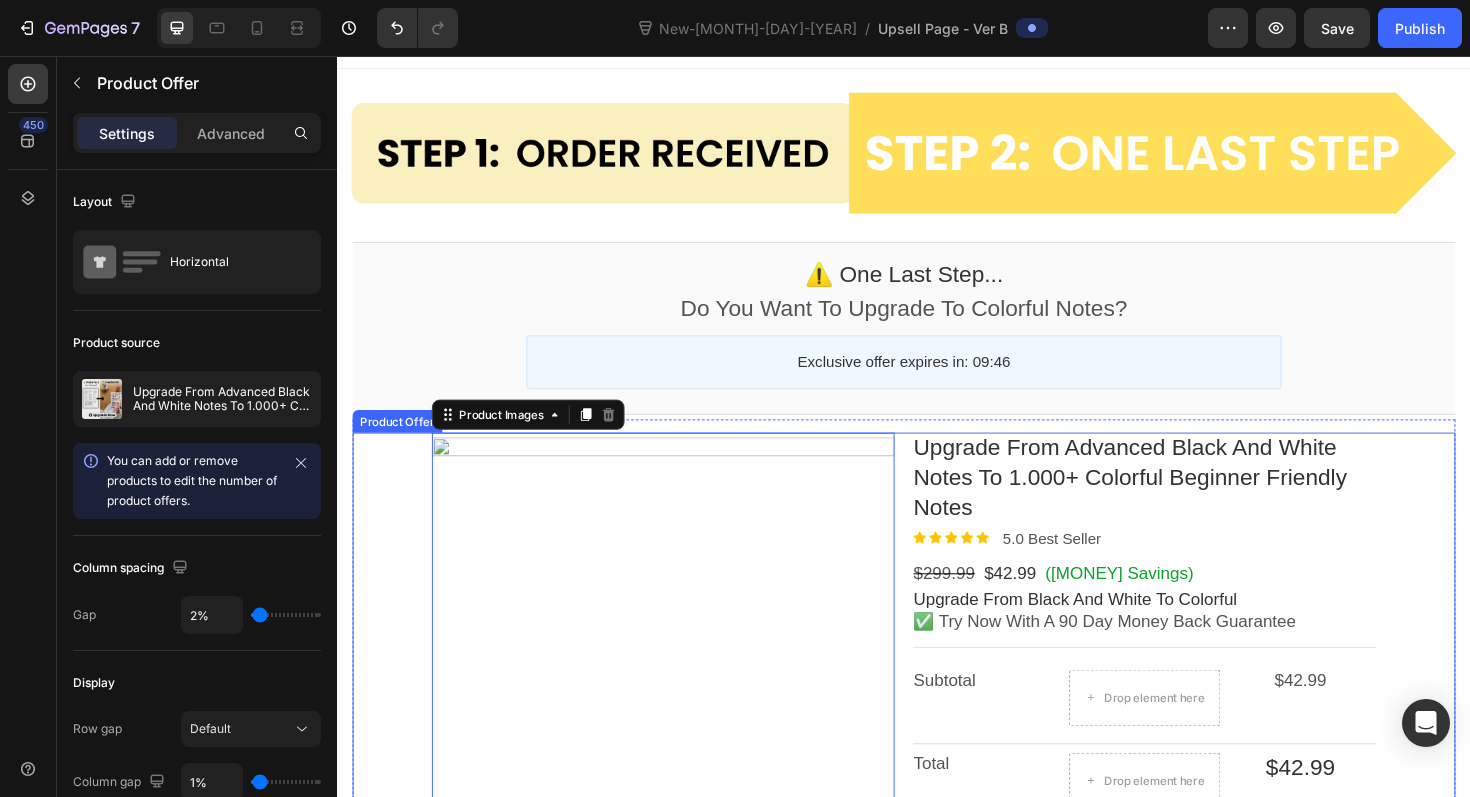 click on "Product Offer" at bounding box center [400, 443] 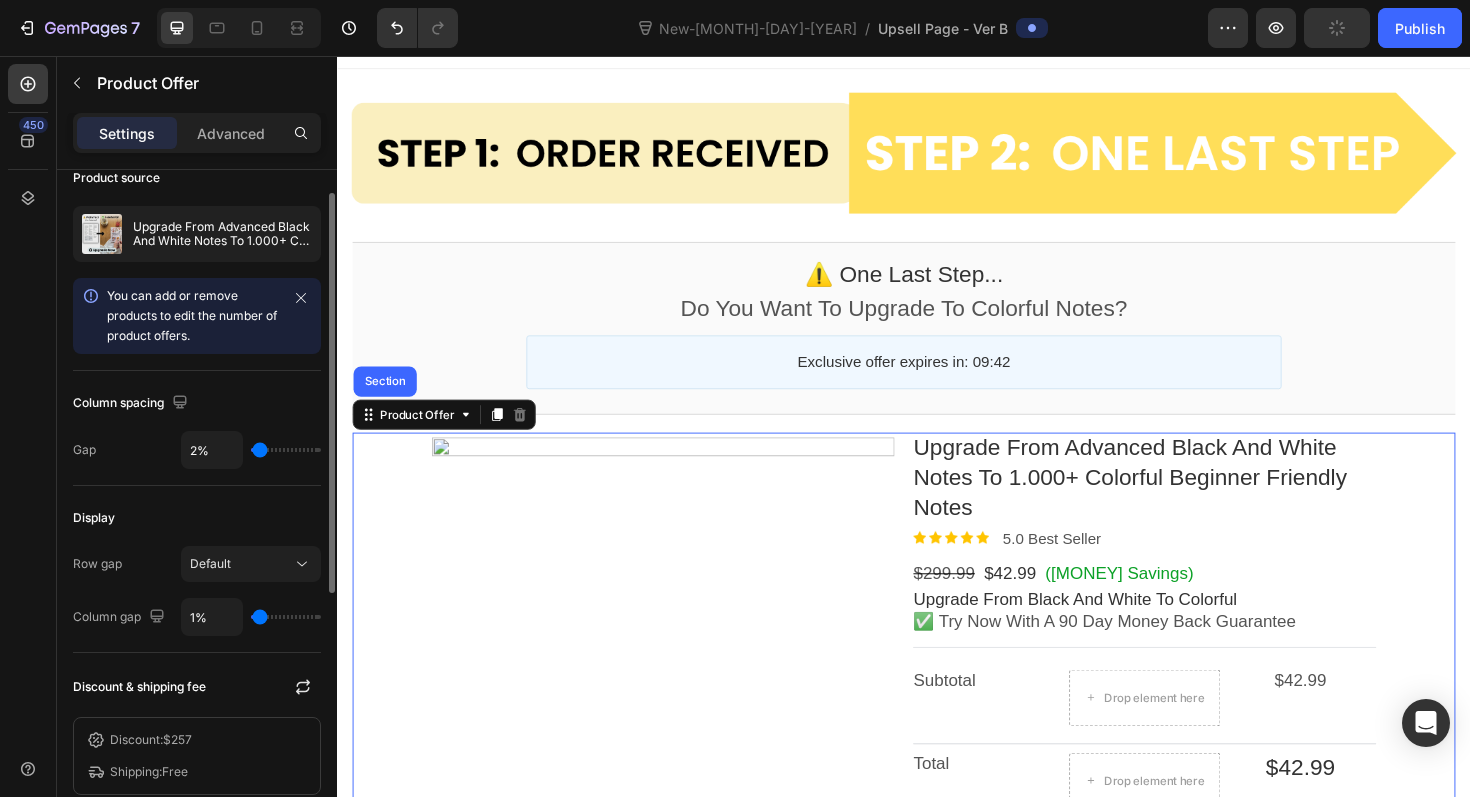 scroll, scrollTop: 0, scrollLeft: 0, axis: both 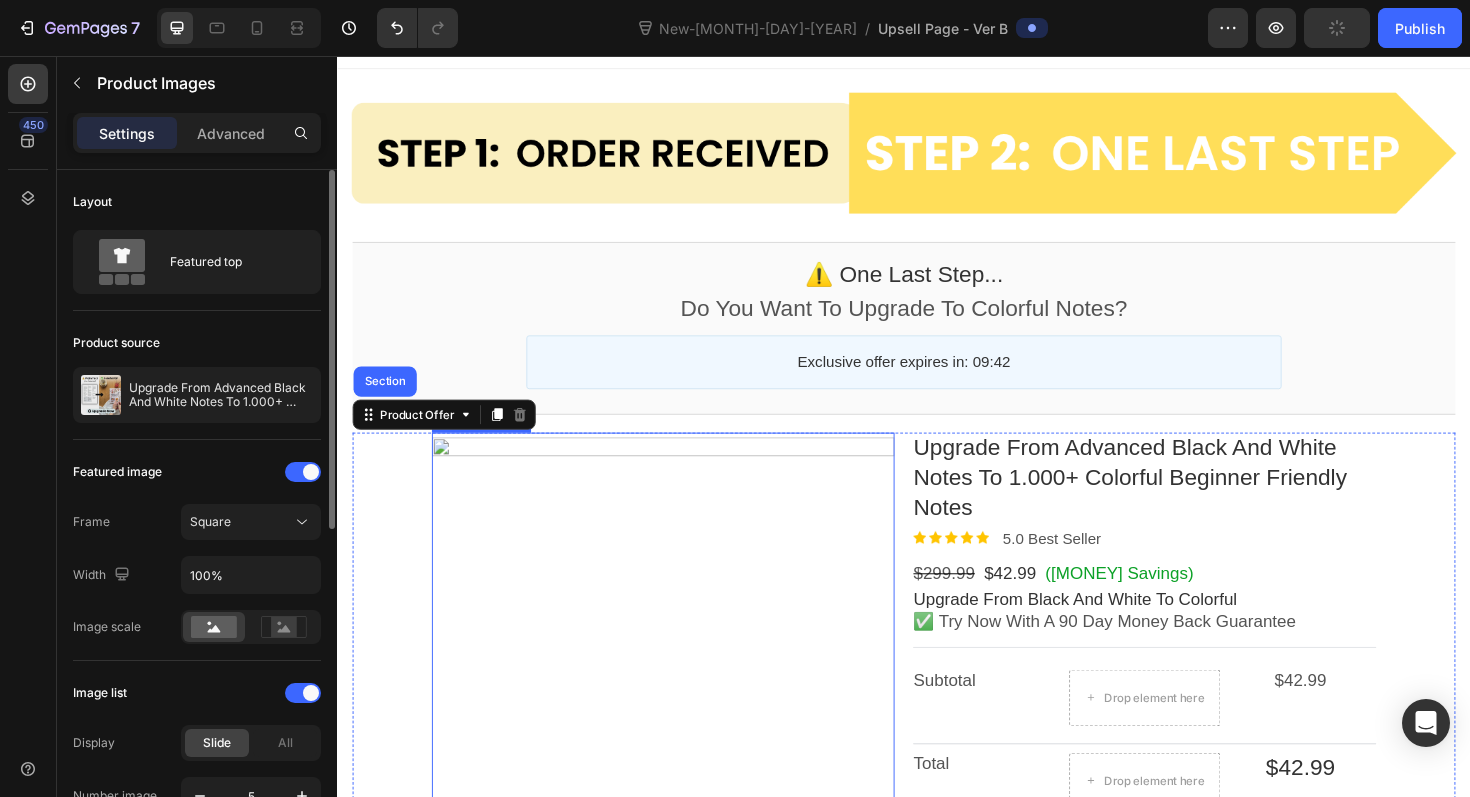 click at bounding box center [682, 705] 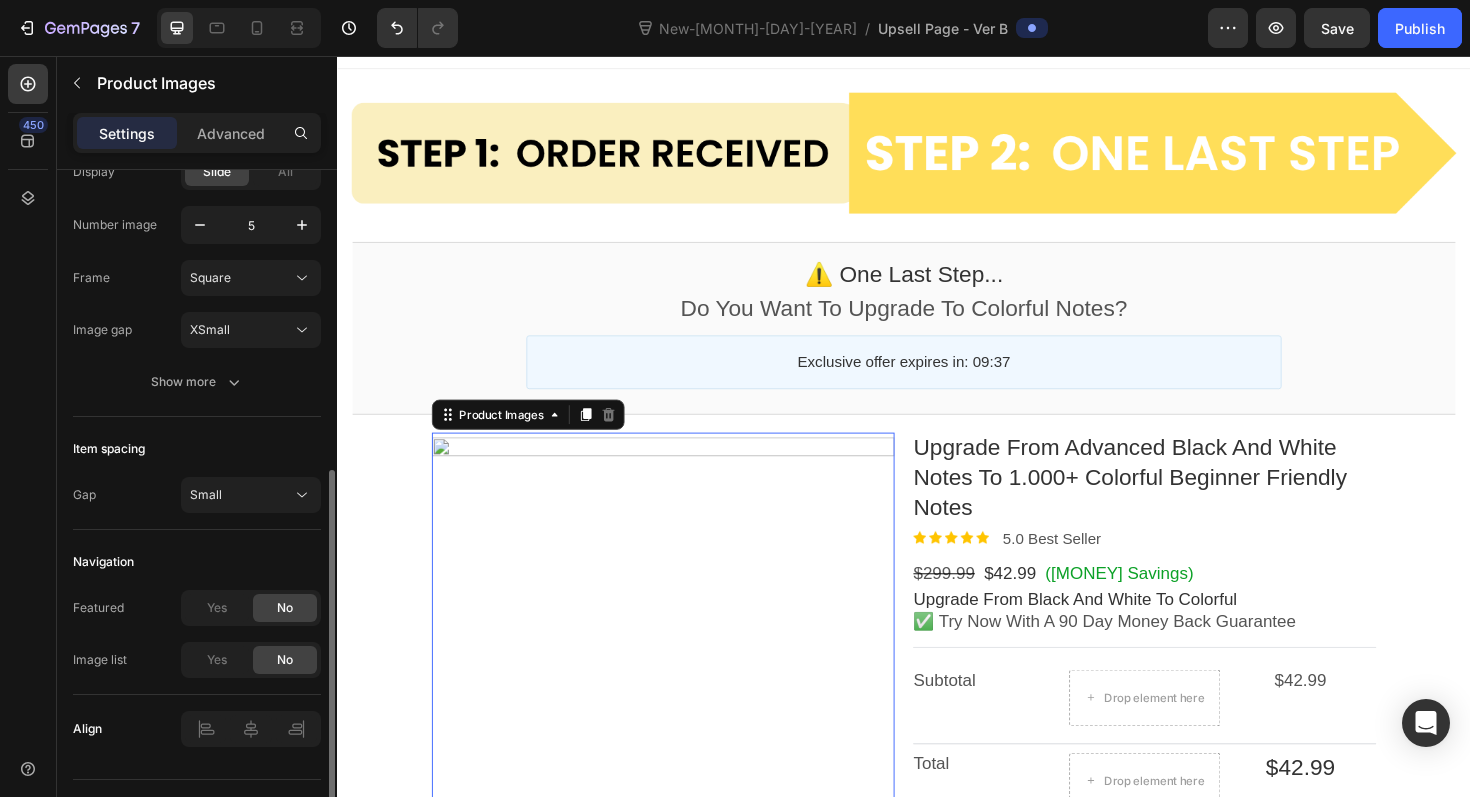scroll, scrollTop: 0, scrollLeft: 0, axis: both 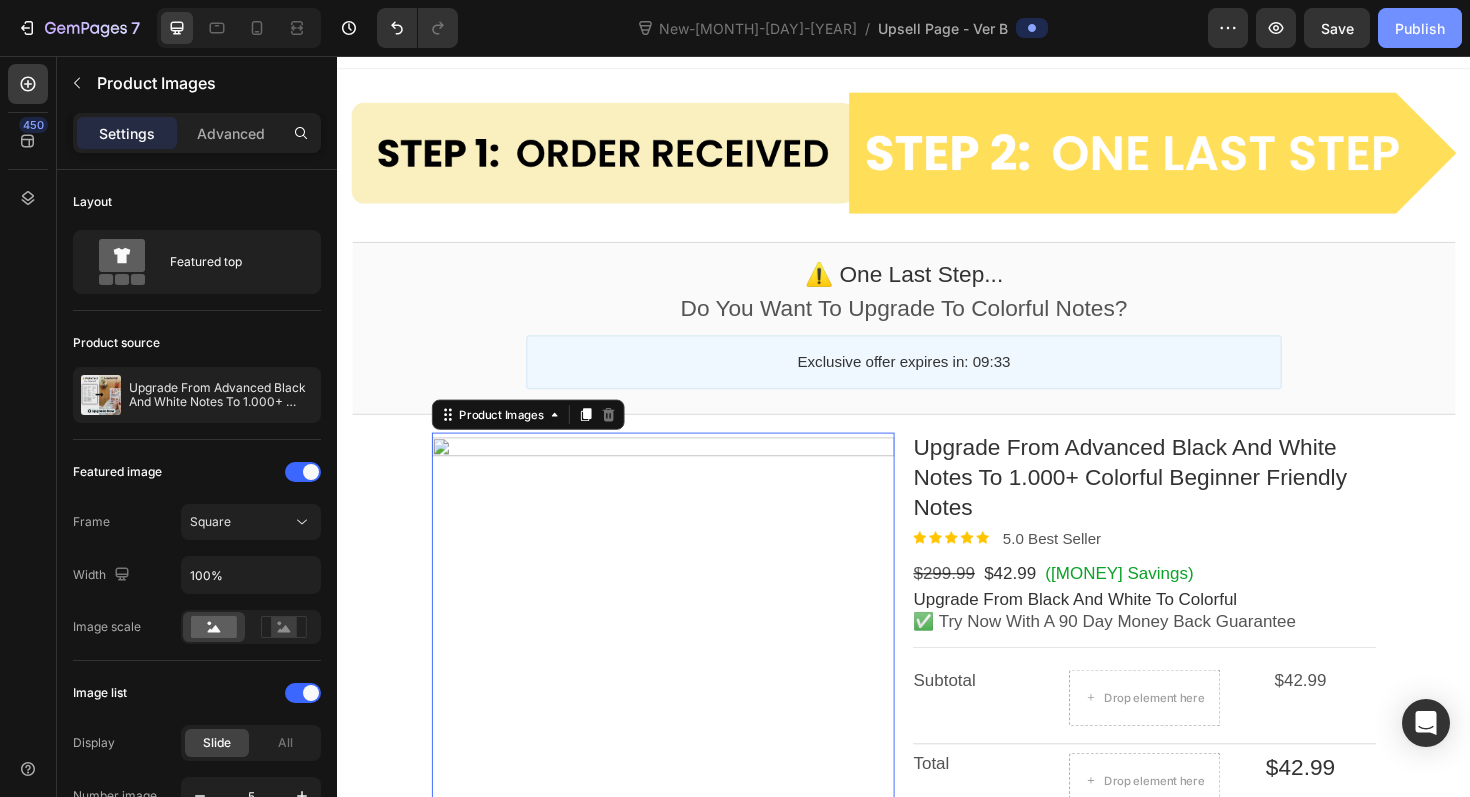 click on "Publish" at bounding box center [1420, 28] 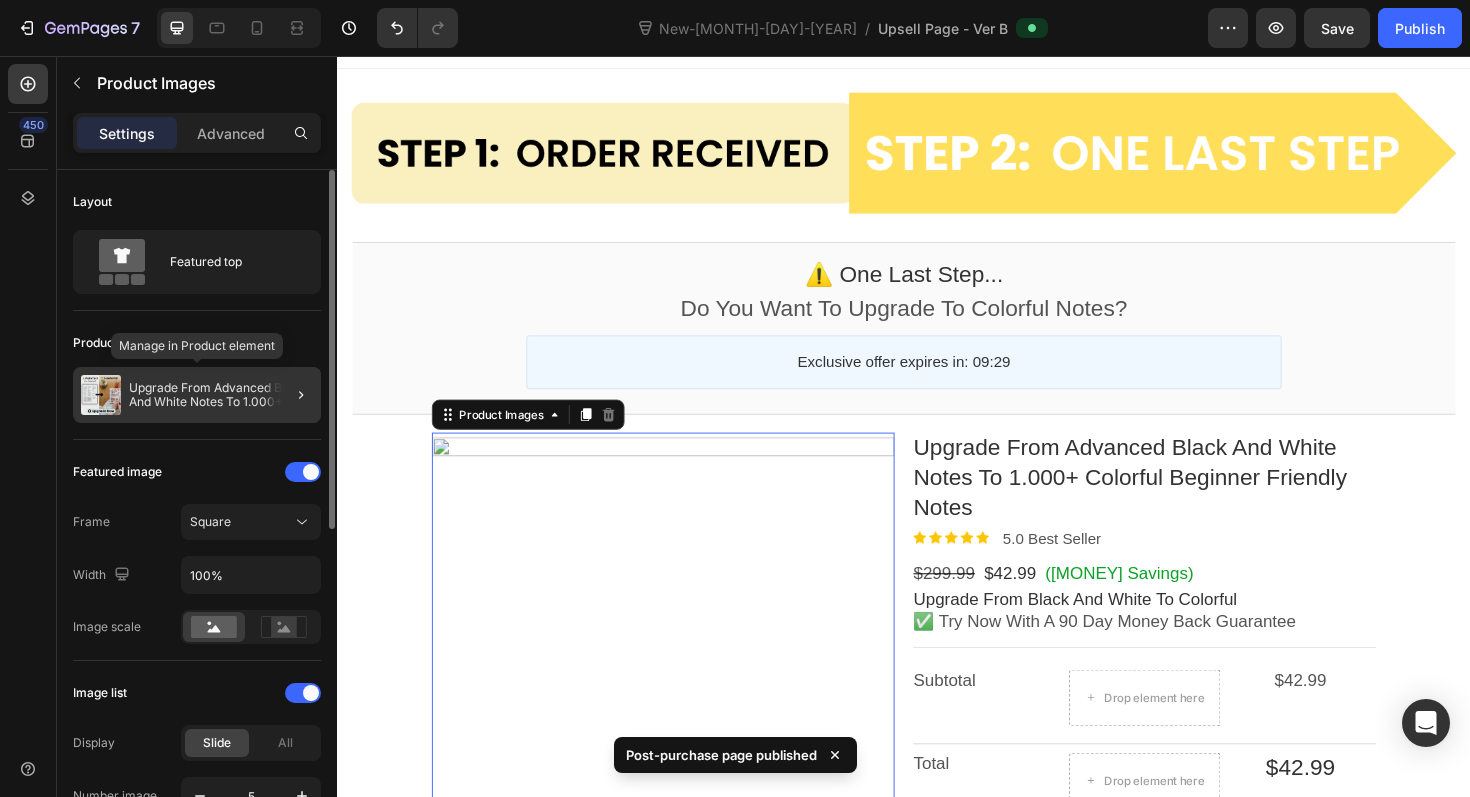 click 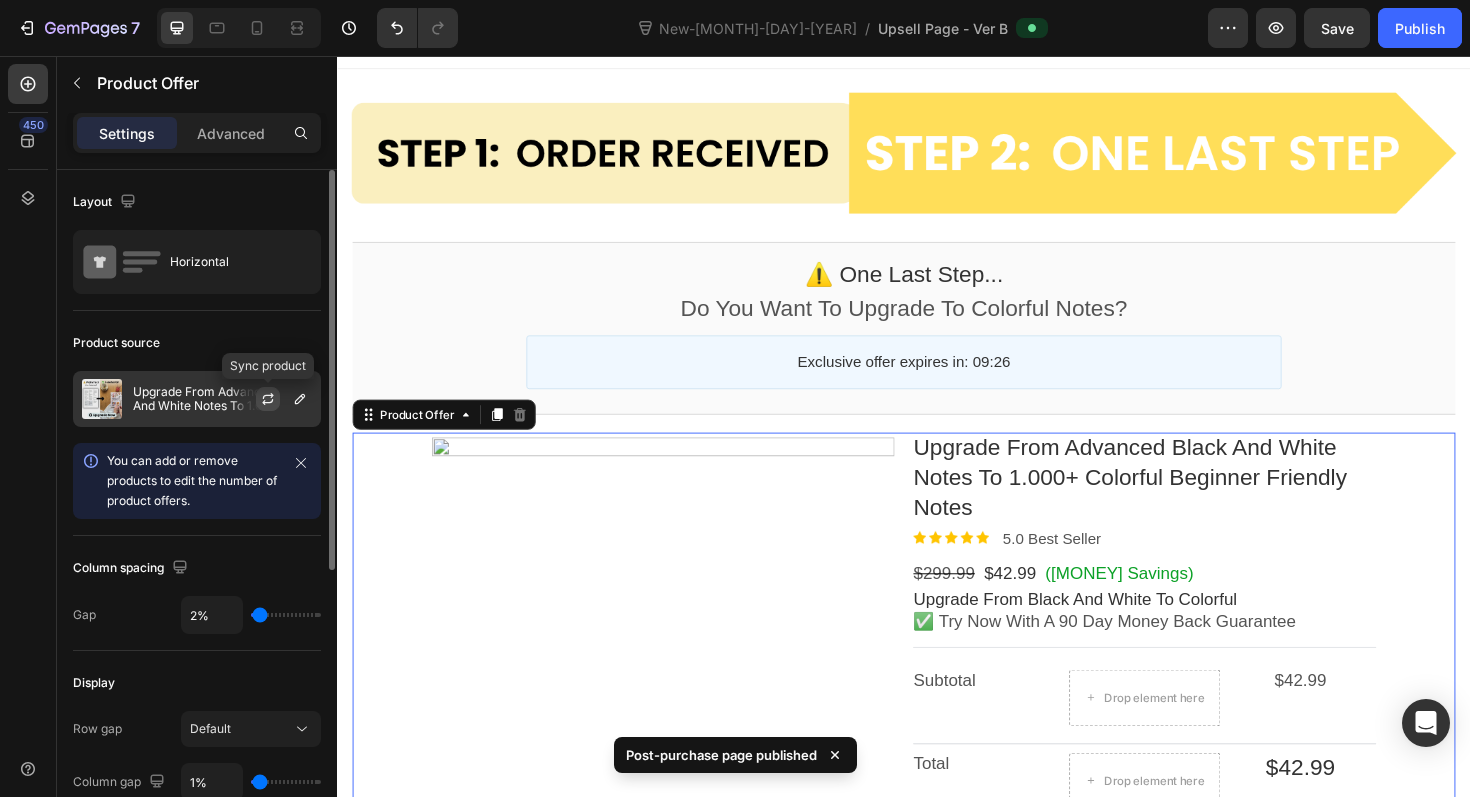 click 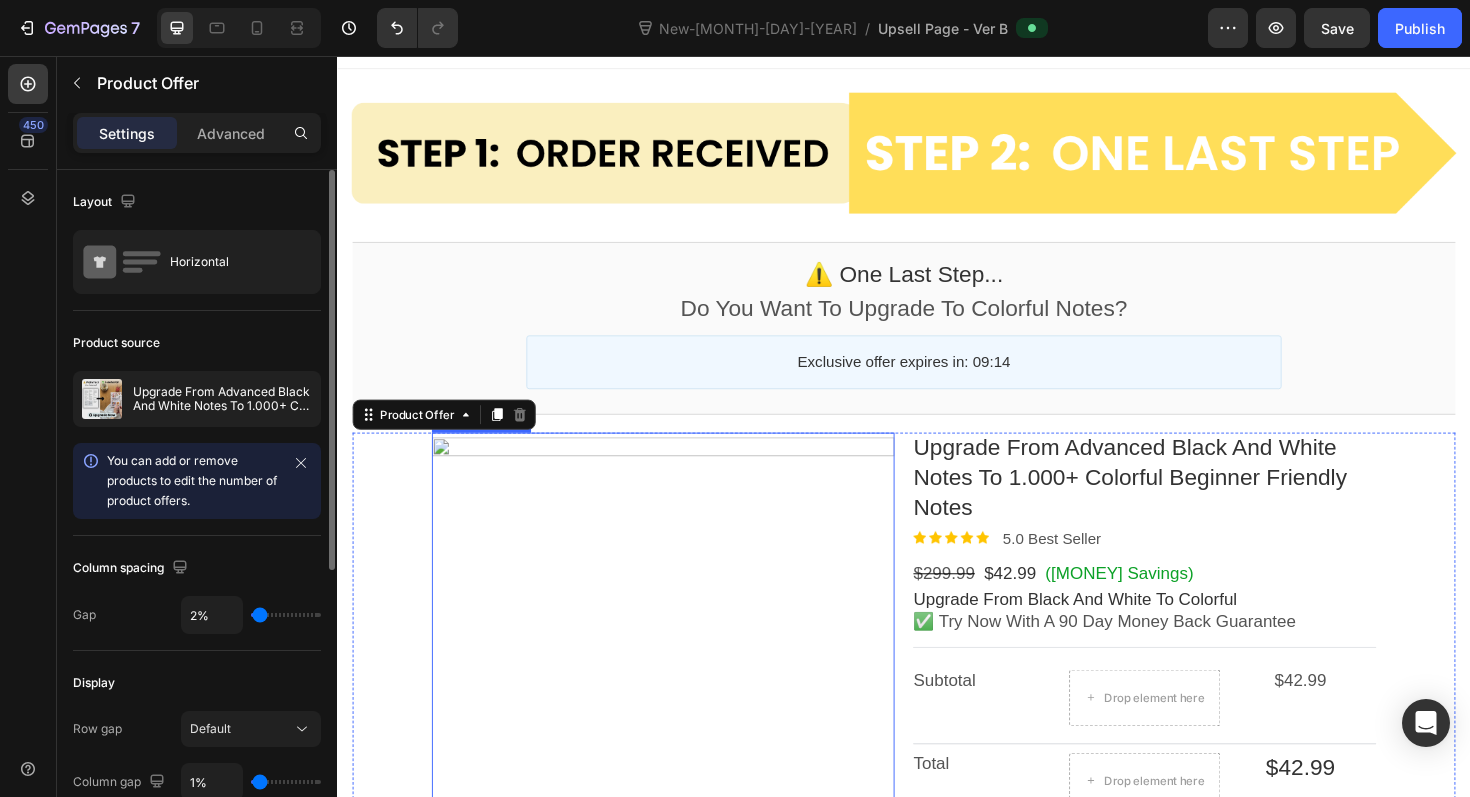 click at bounding box center (682, 705) 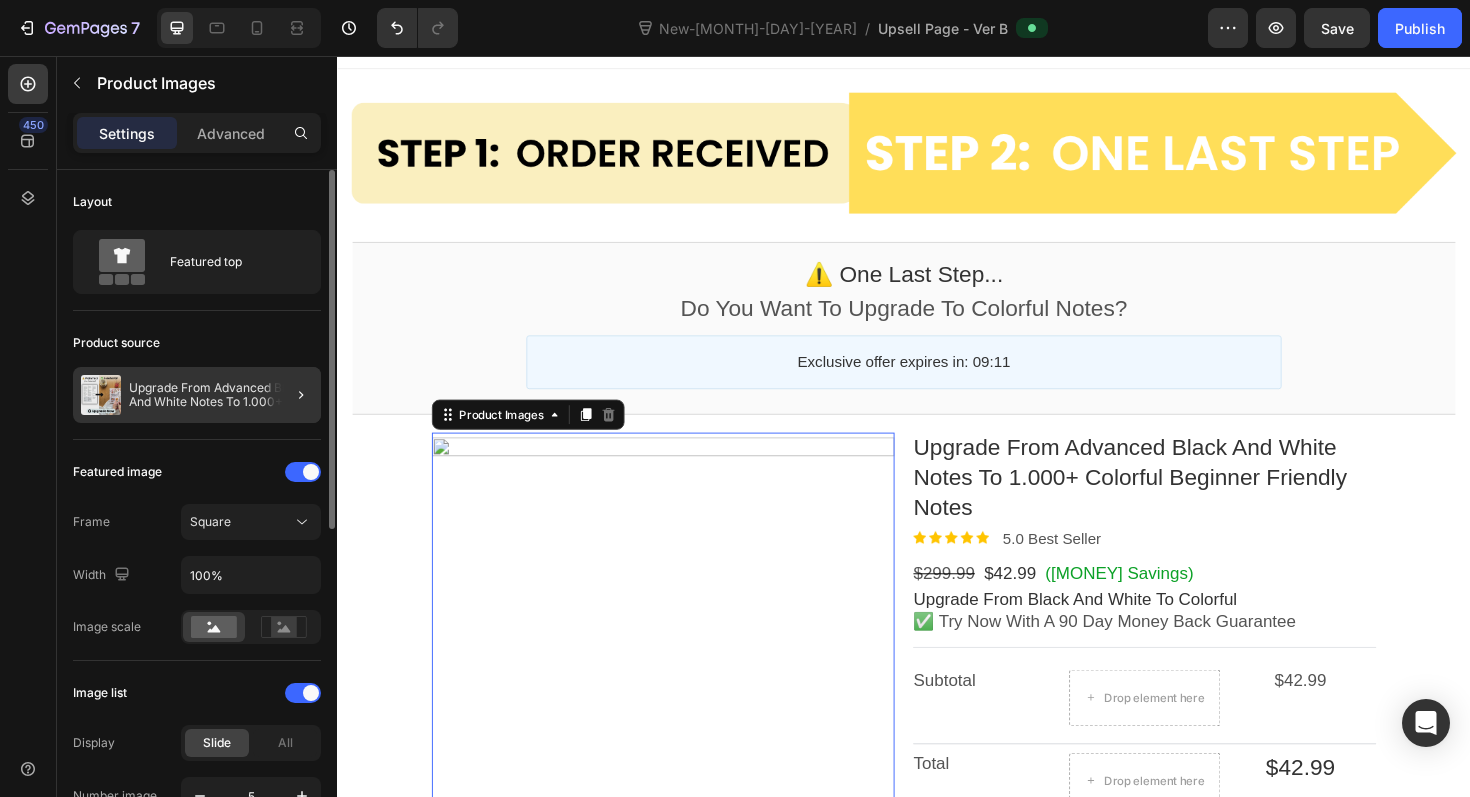 click 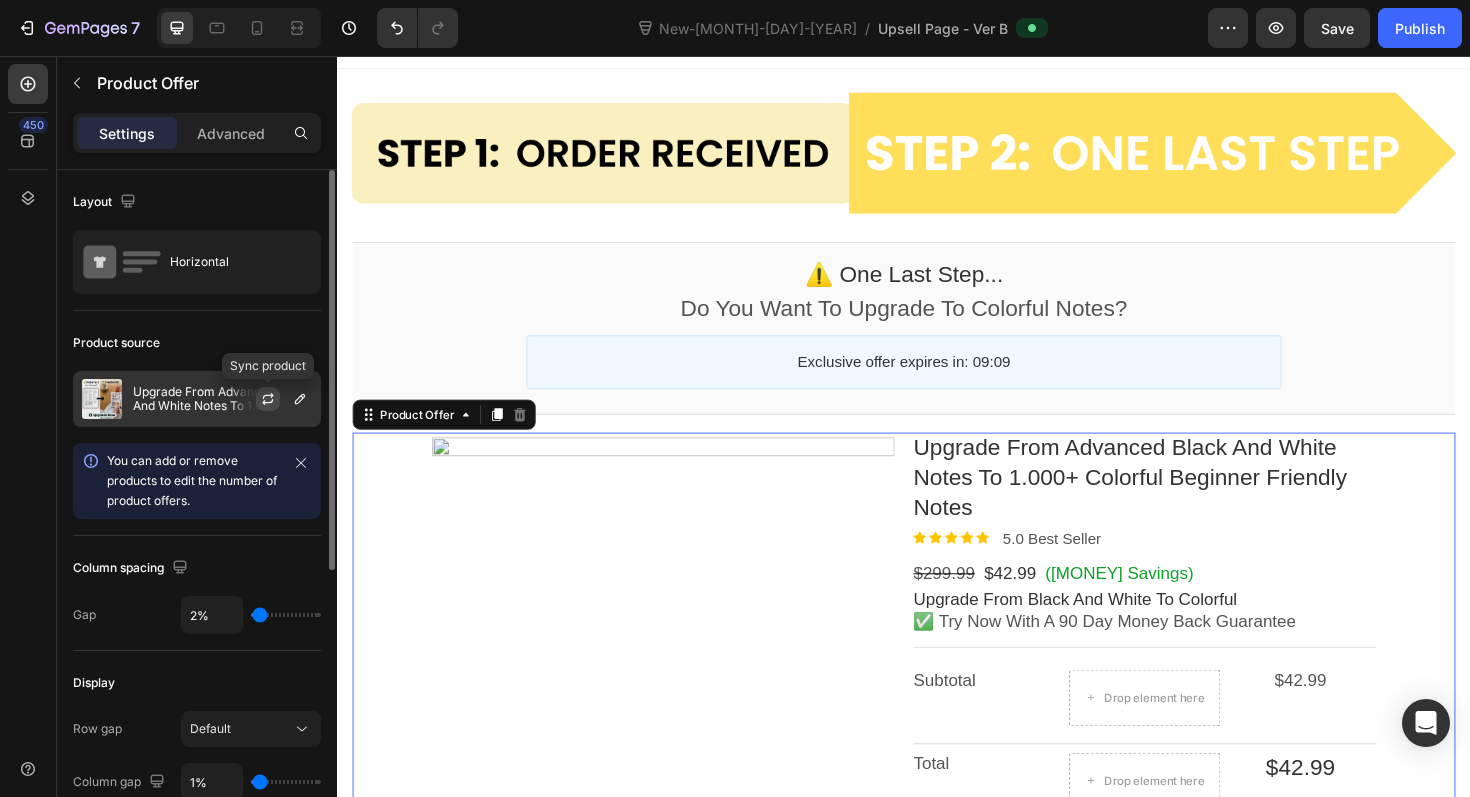 click 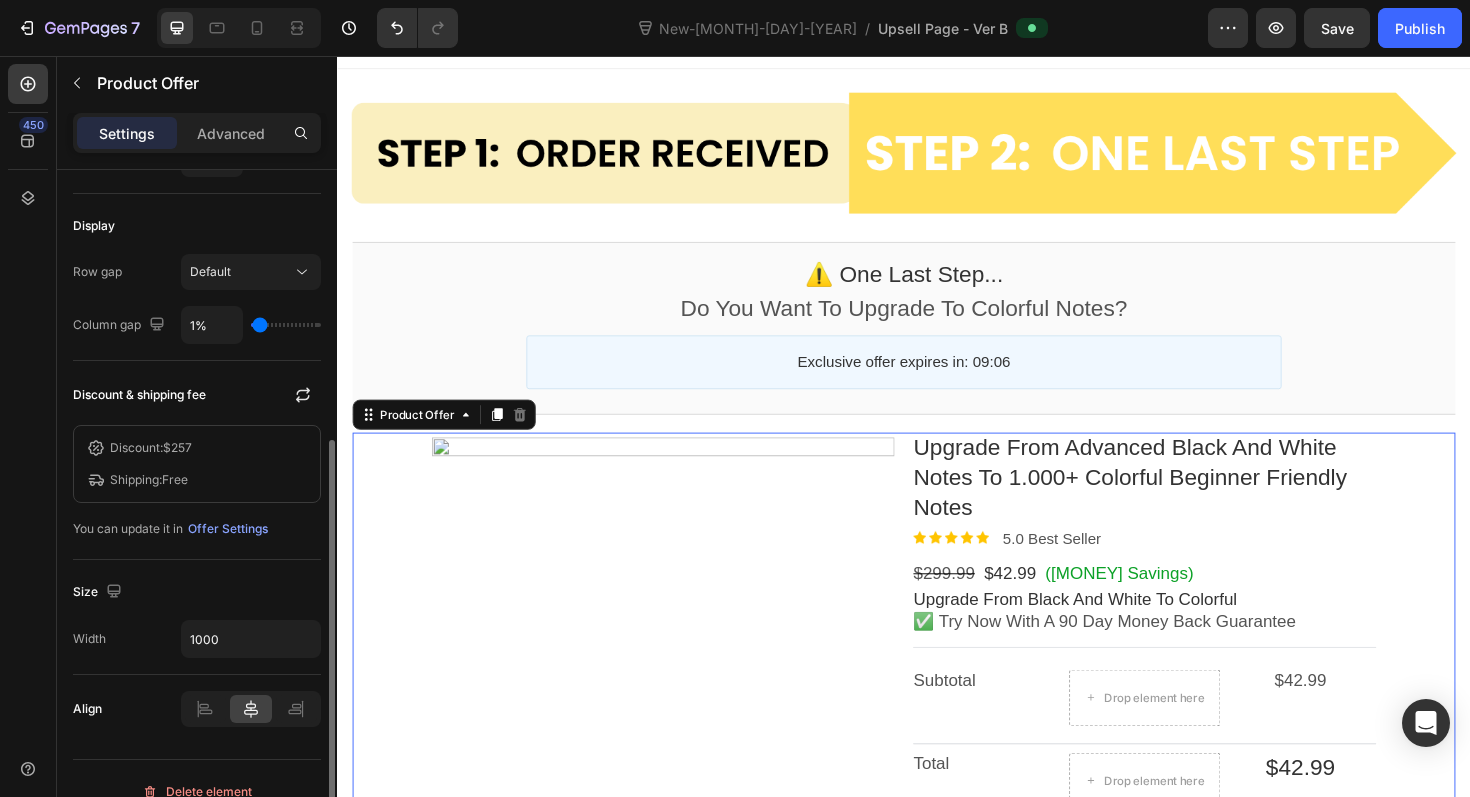 scroll, scrollTop: 458, scrollLeft: 0, axis: vertical 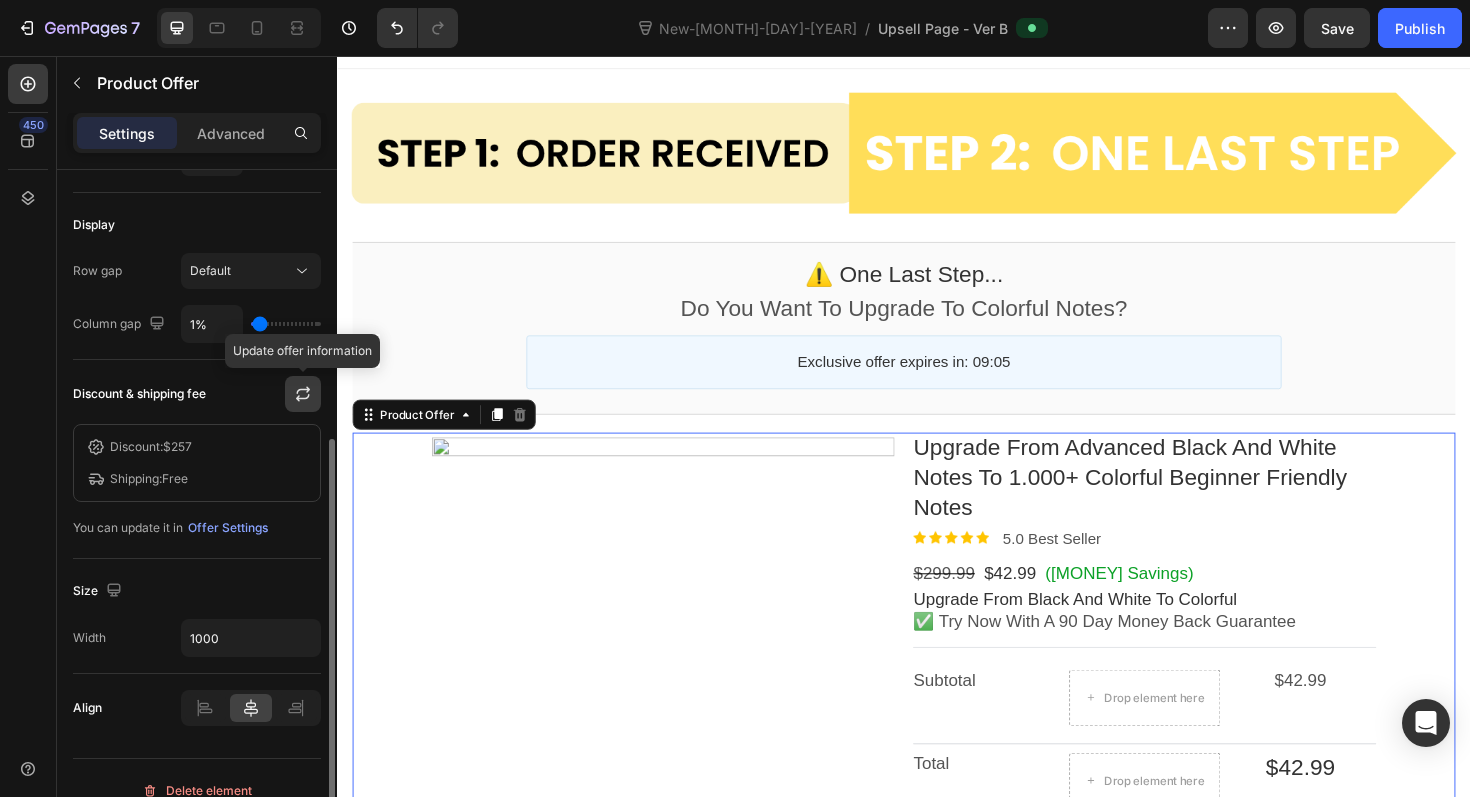 click 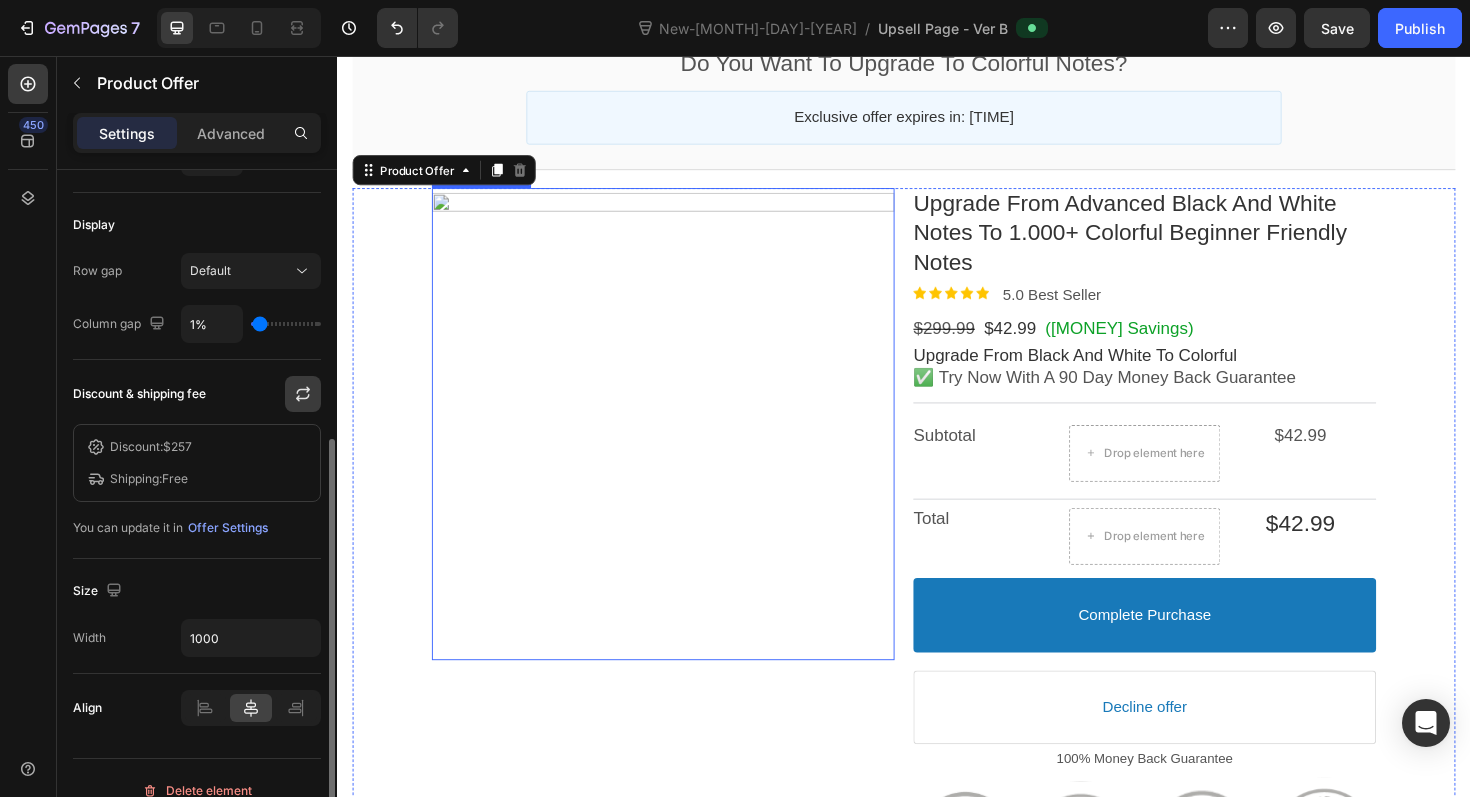scroll, scrollTop: 0, scrollLeft: 0, axis: both 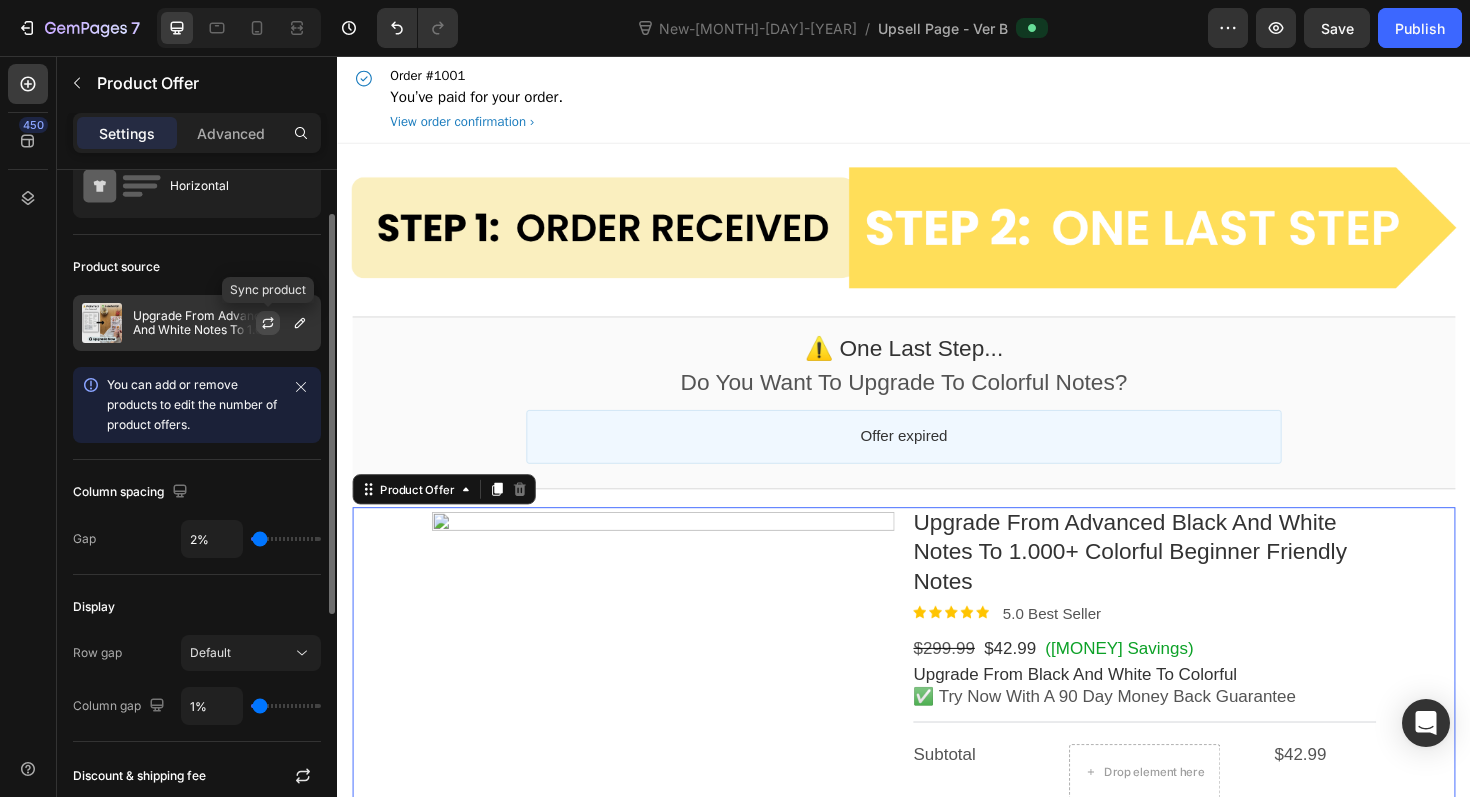 click 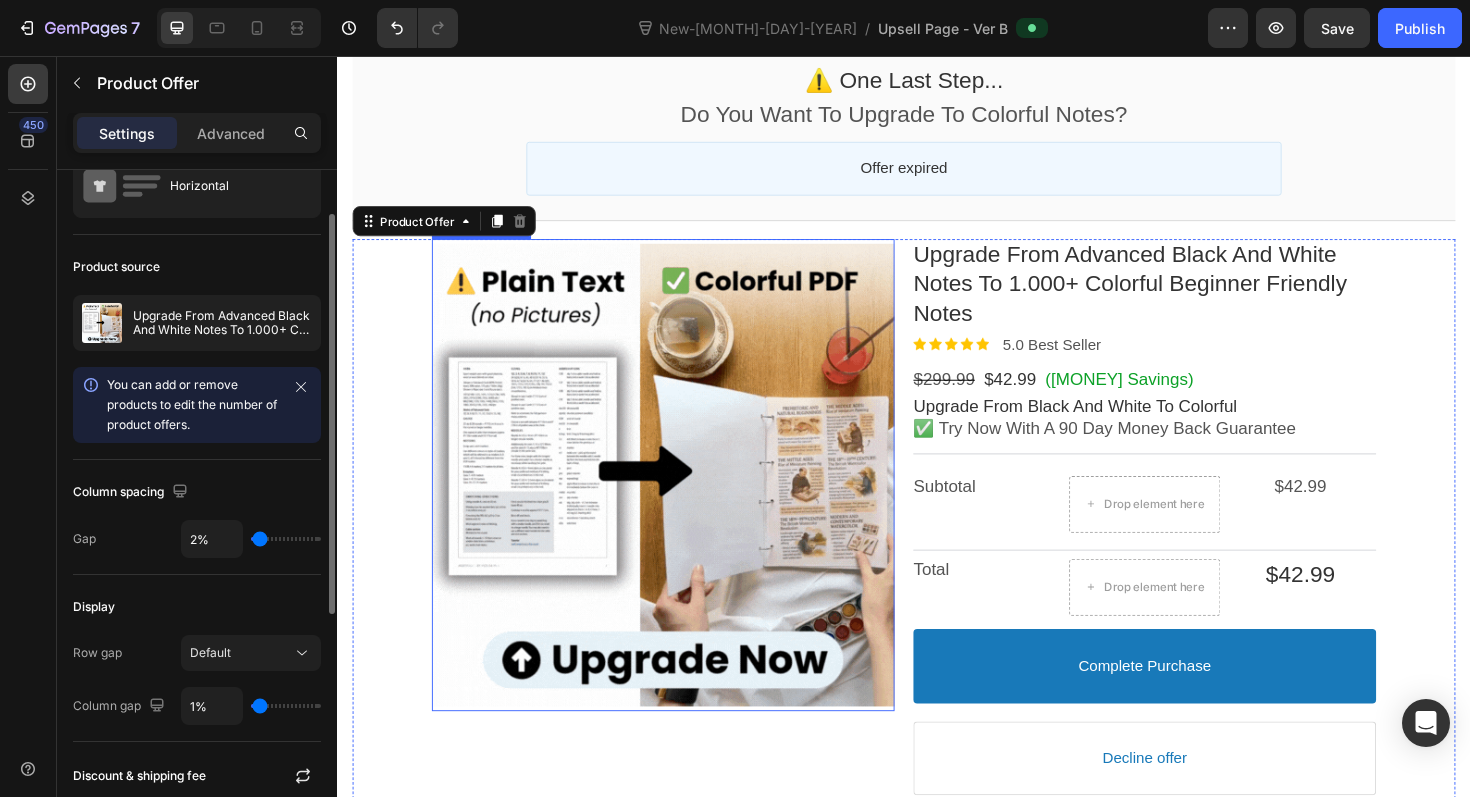 scroll, scrollTop: 285, scrollLeft: 0, axis: vertical 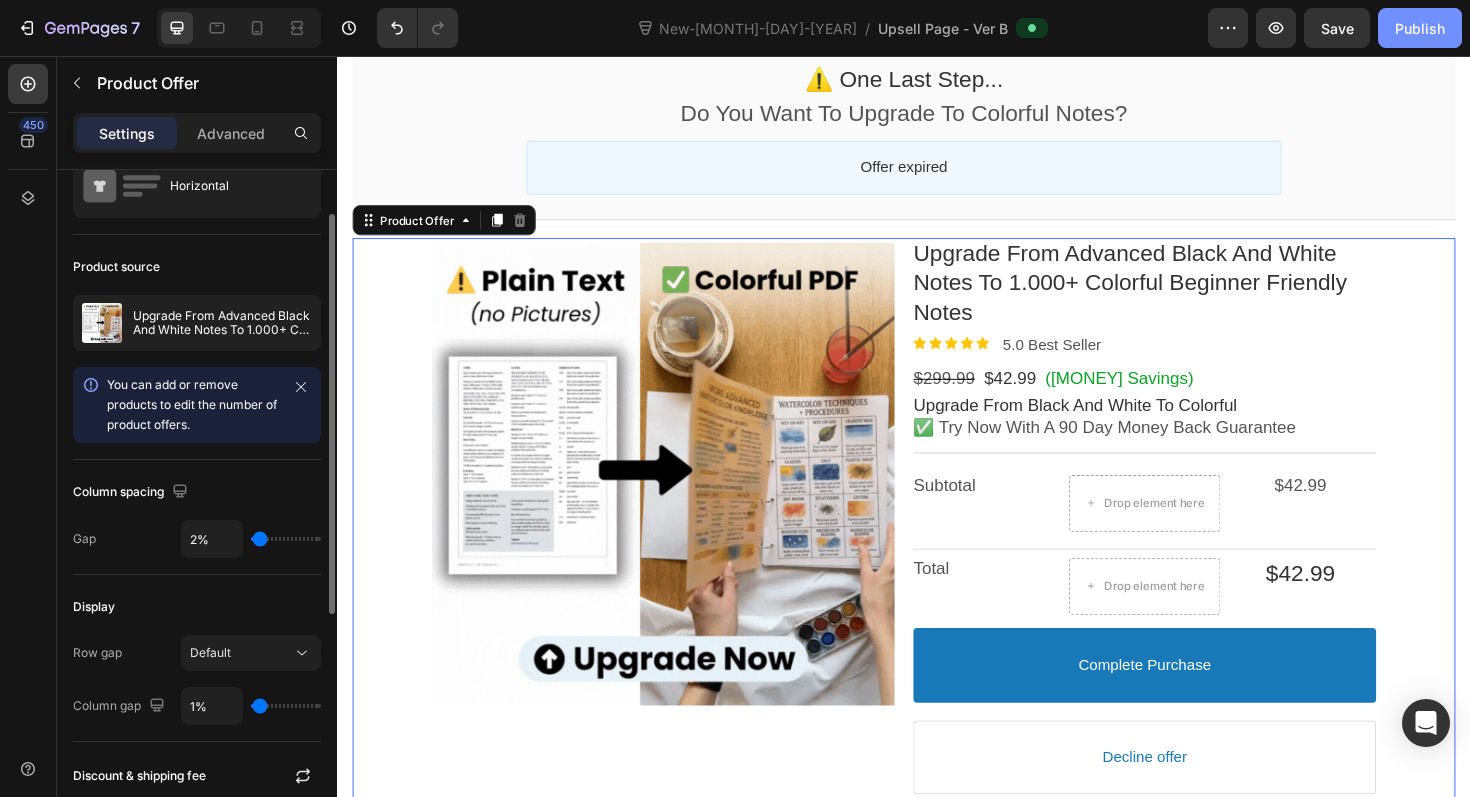 click on "Publish" at bounding box center [1420, 28] 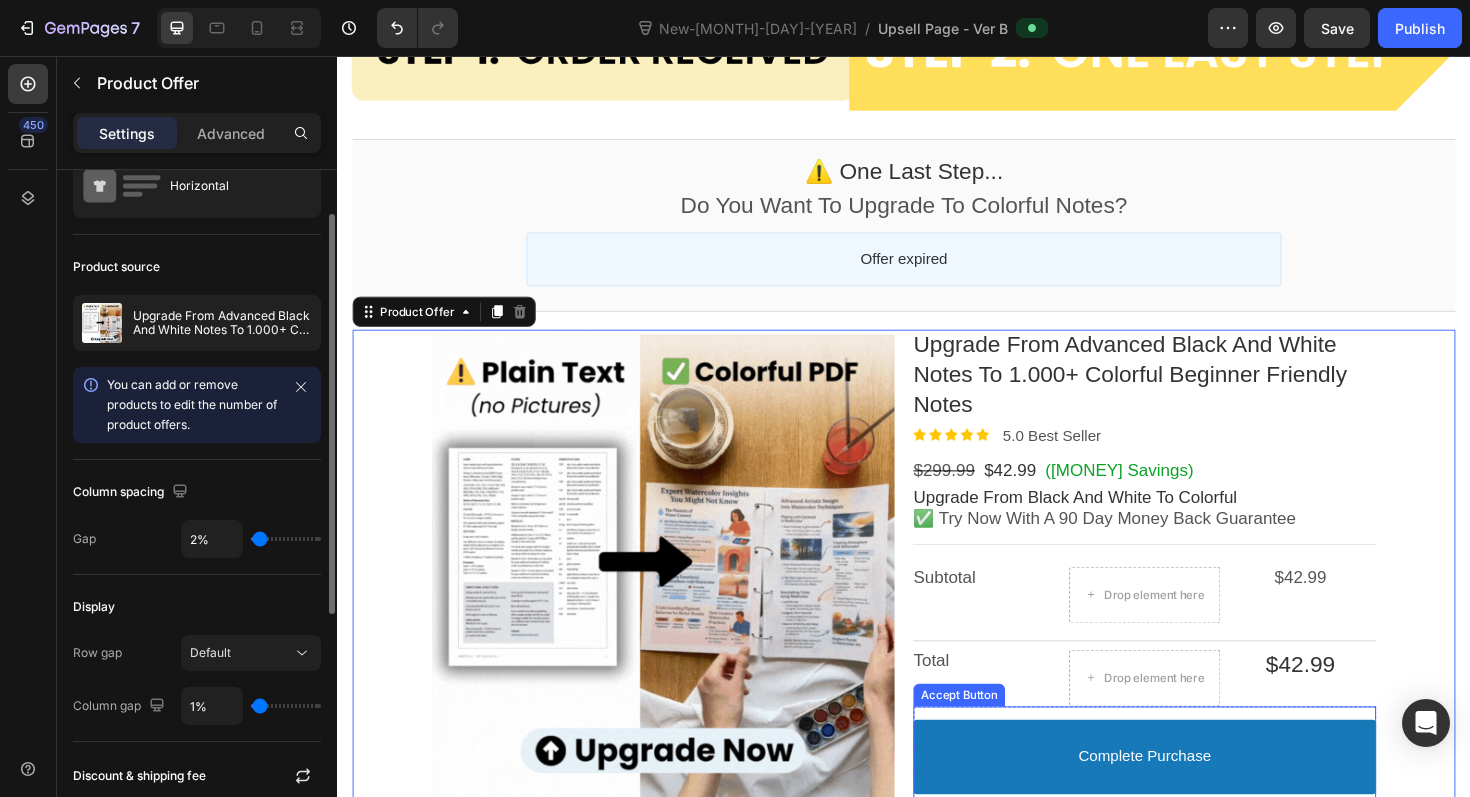 scroll, scrollTop: 199, scrollLeft: 0, axis: vertical 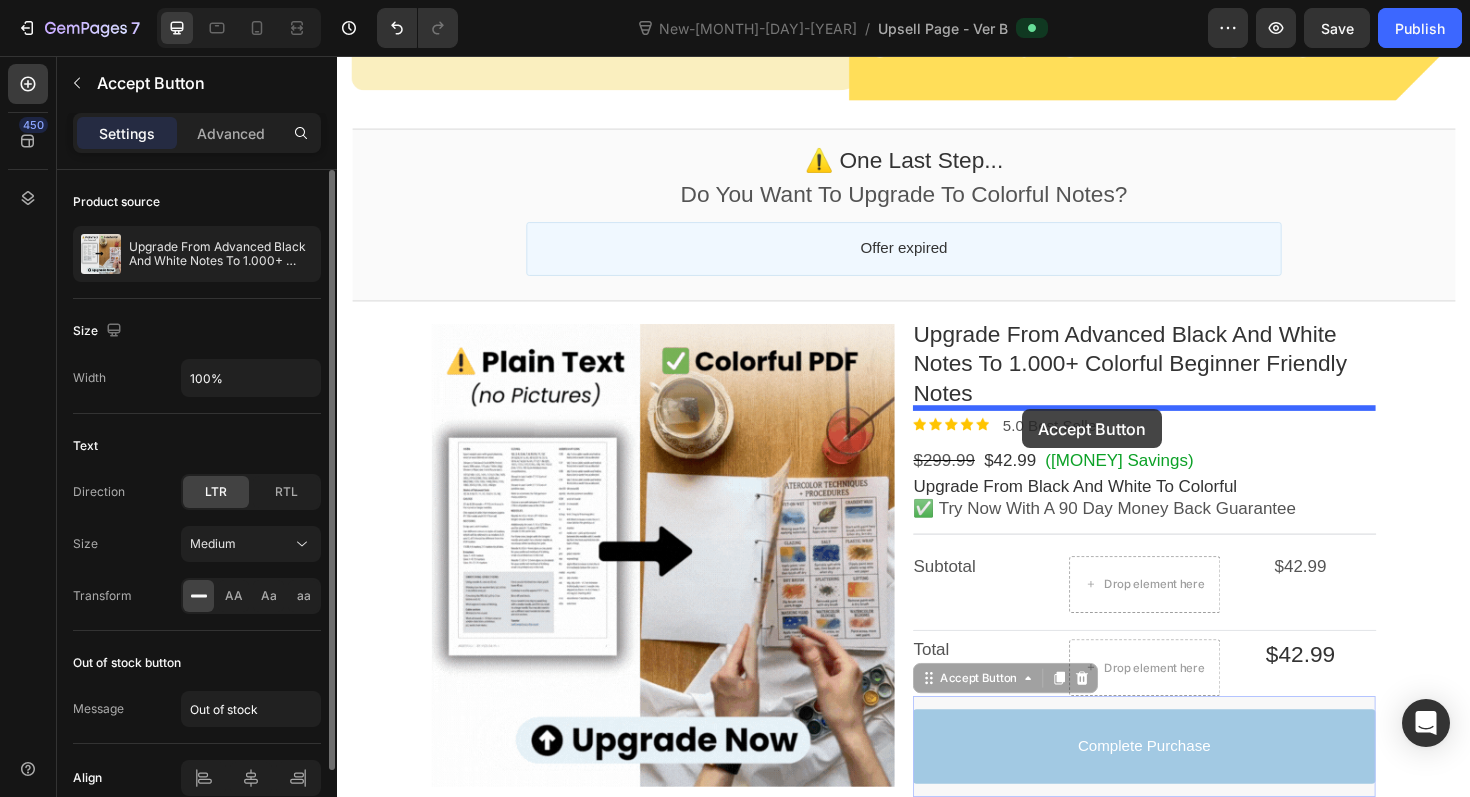 drag, startPoint x: 1000, startPoint y: 726, endPoint x: 1062, endPoint y: 430, distance: 302.42355 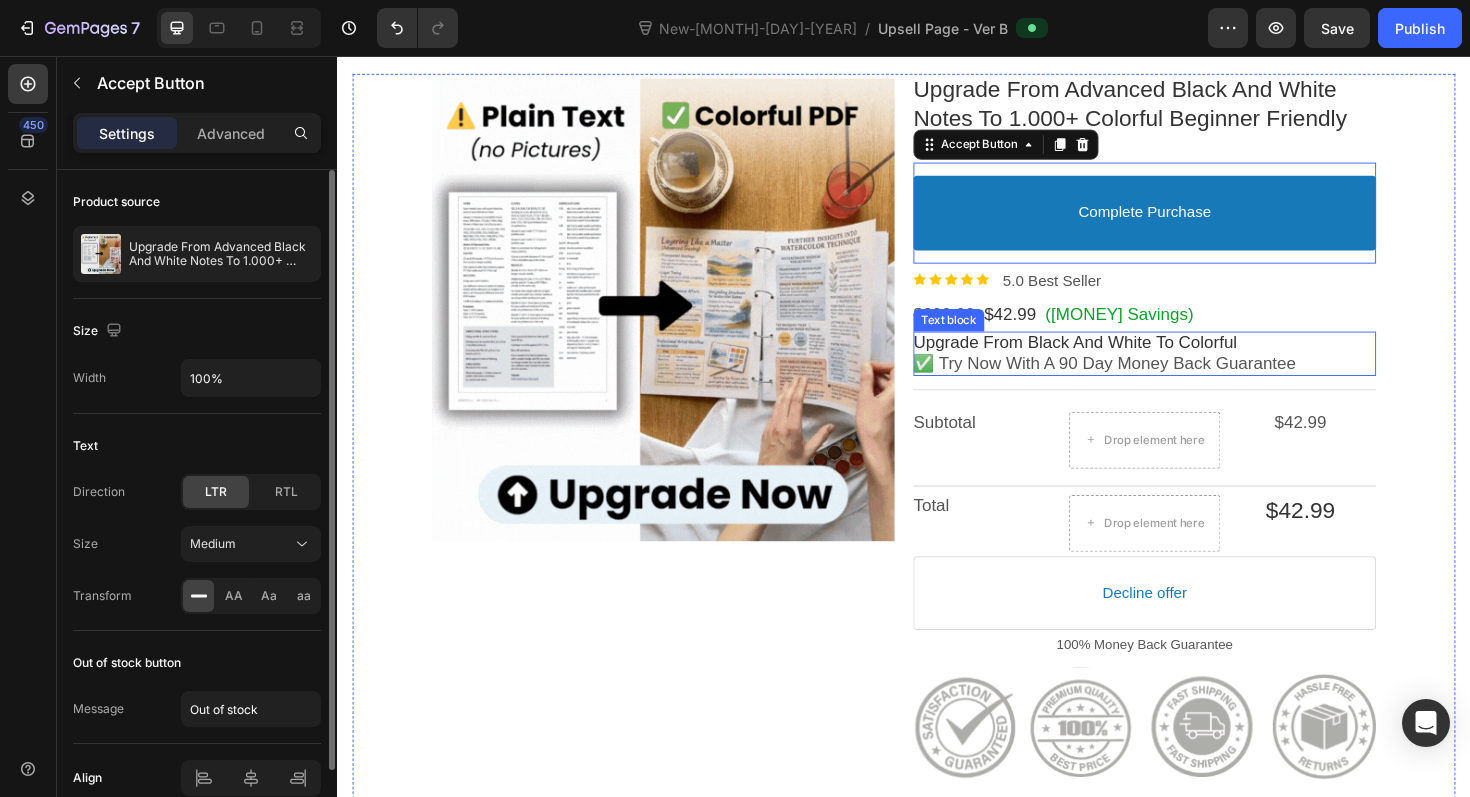 scroll, scrollTop: 460, scrollLeft: 0, axis: vertical 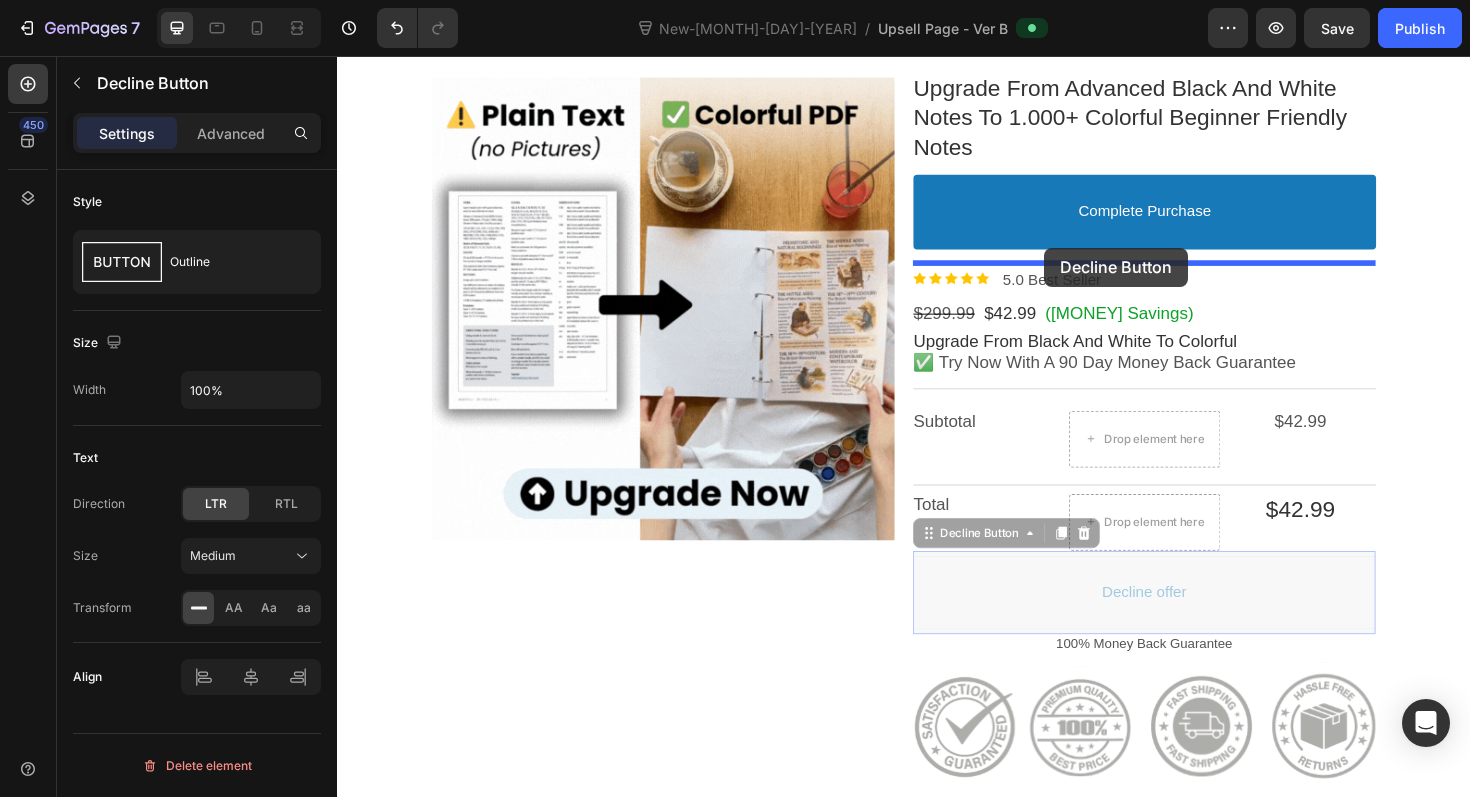 drag, startPoint x: 973, startPoint y: 572, endPoint x: 1086, endPoint y: 259, distance: 332.7732 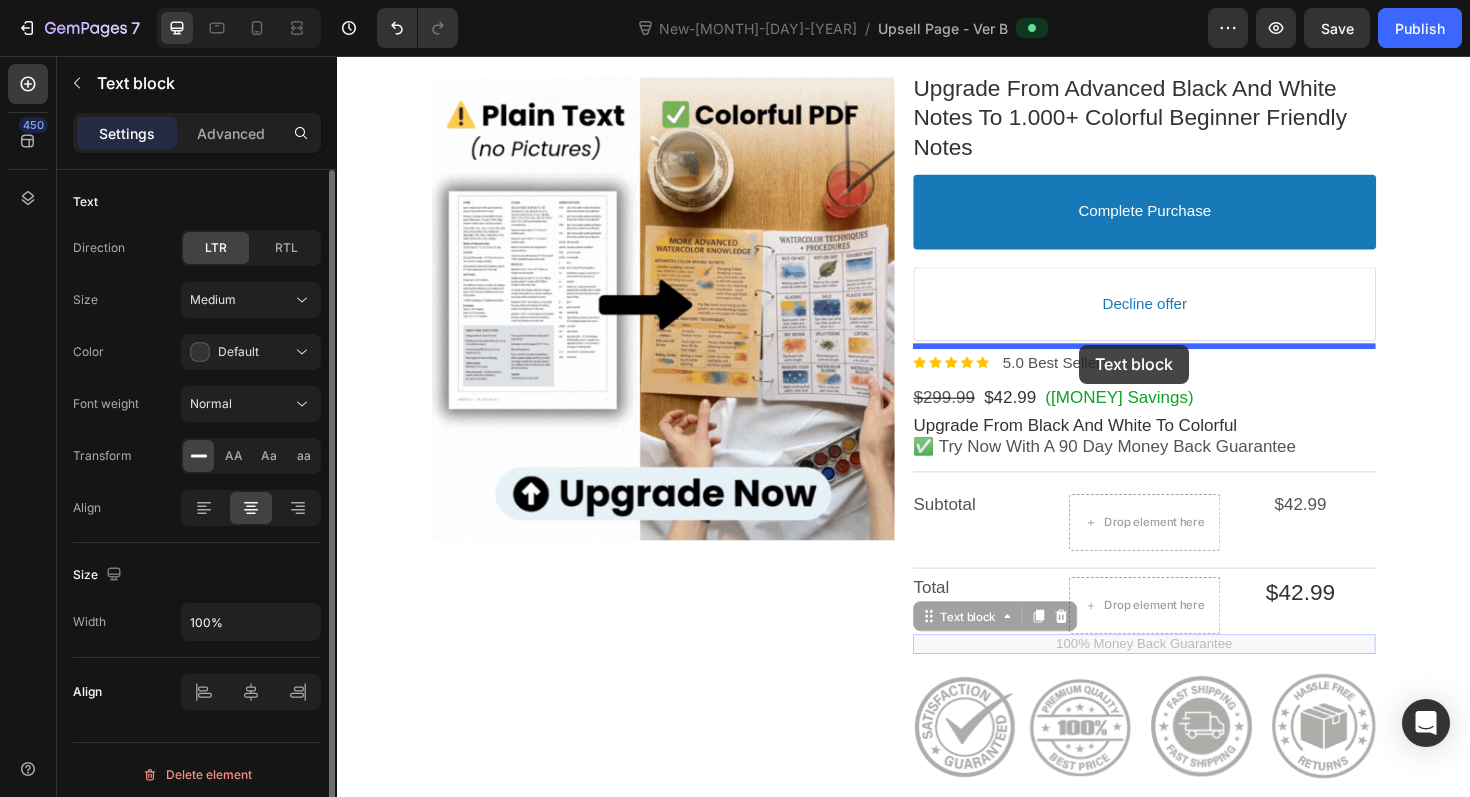 drag, startPoint x: 982, startPoint y: 661, endPoint x: 1123, endPoint y: 362, distance: 330.57828 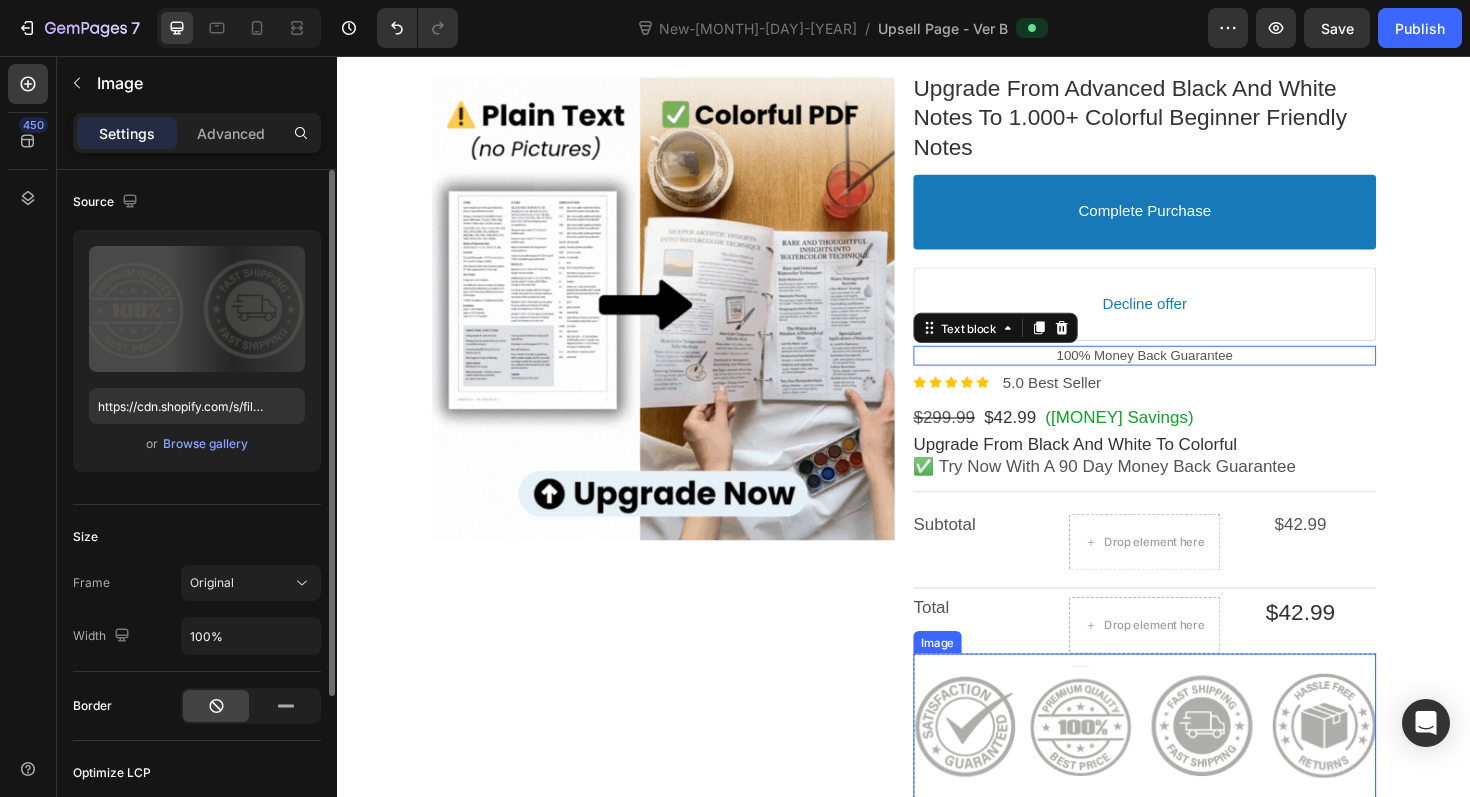 click at bounding box center [1192, 765] 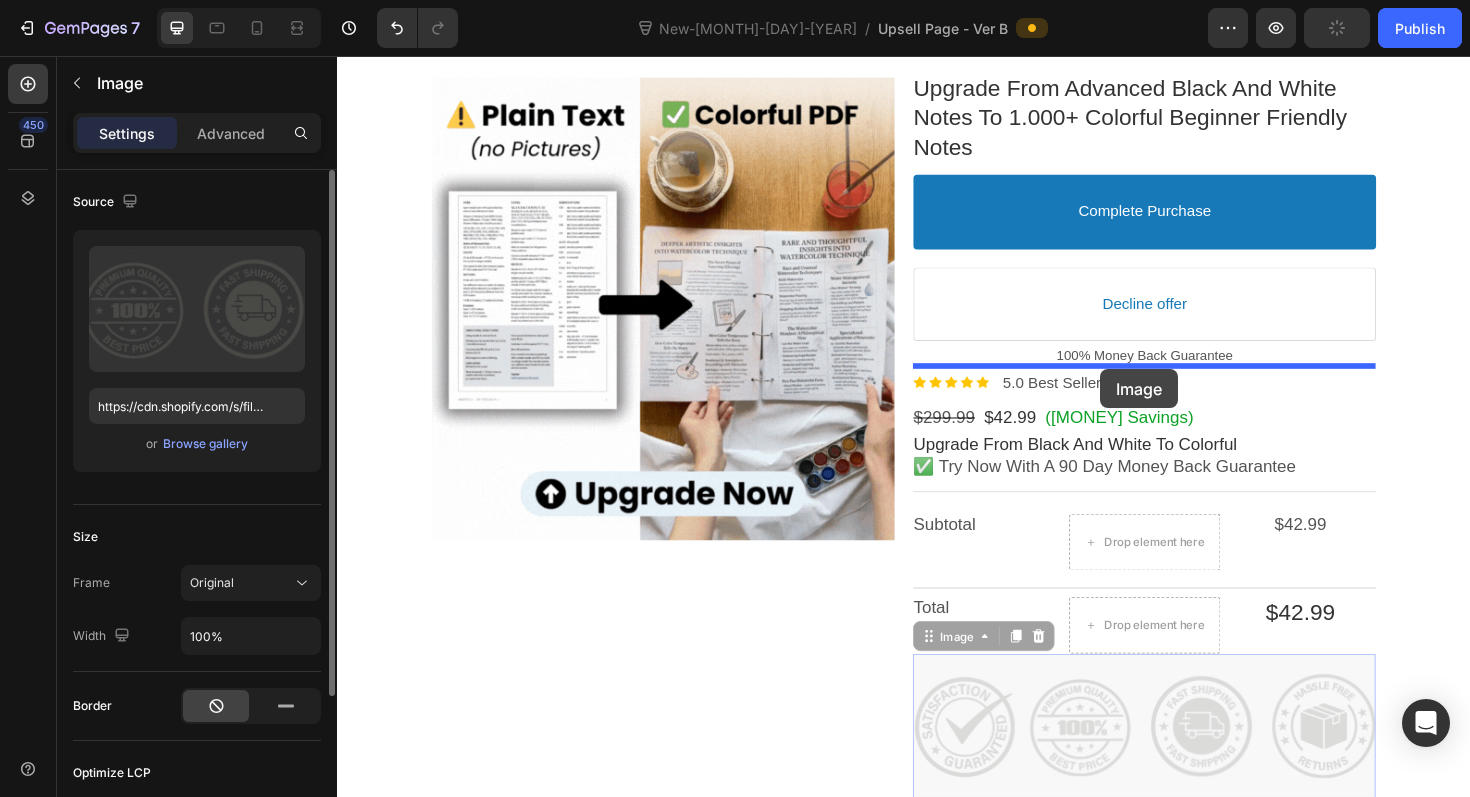 drag, startPoint x: 977, startPoint y: 677, endPoint x: 1145, endPoint y: 388, distance: 334.2828 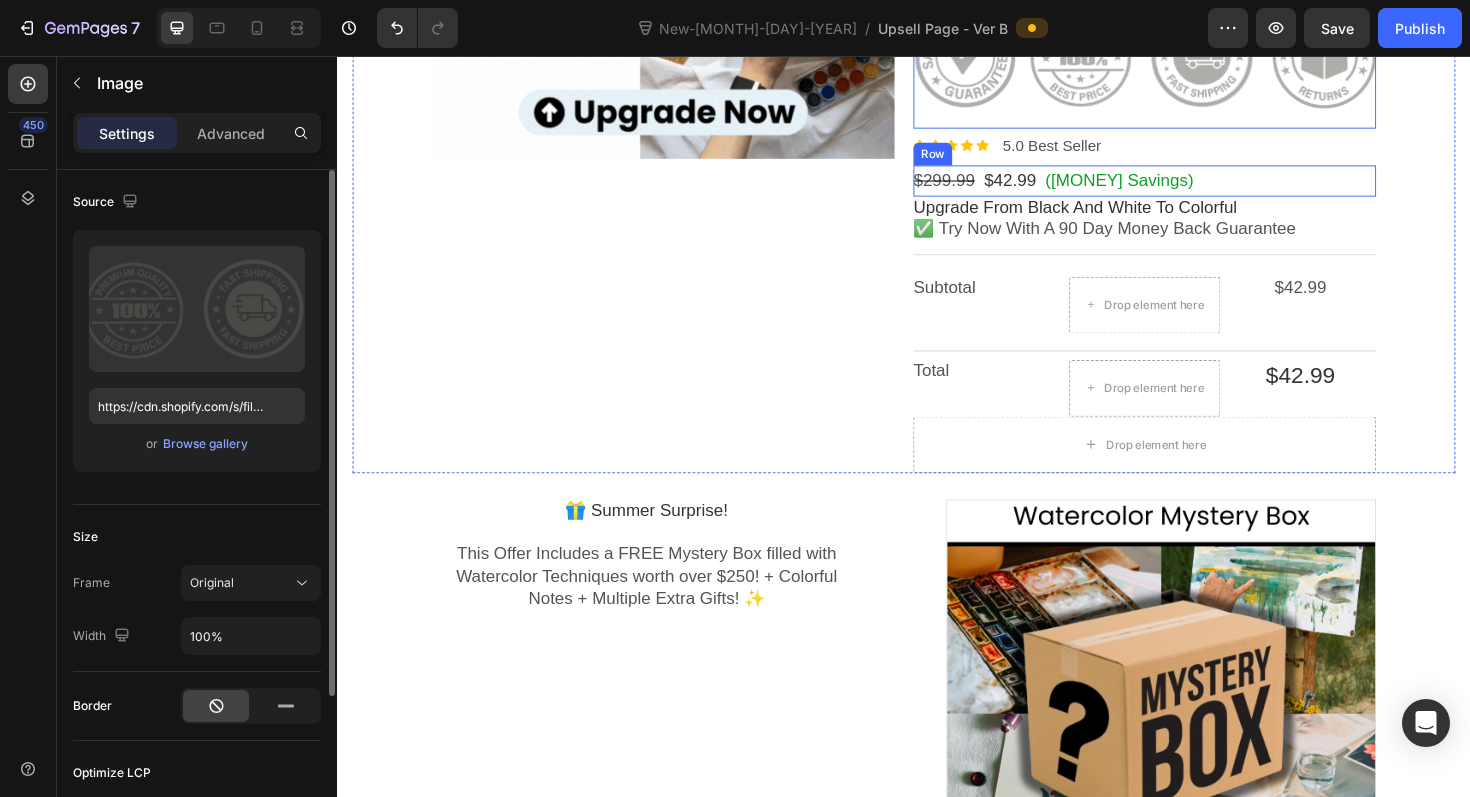 scroll, scrollTop: 880, scrollLeft: 0, axis: vertical 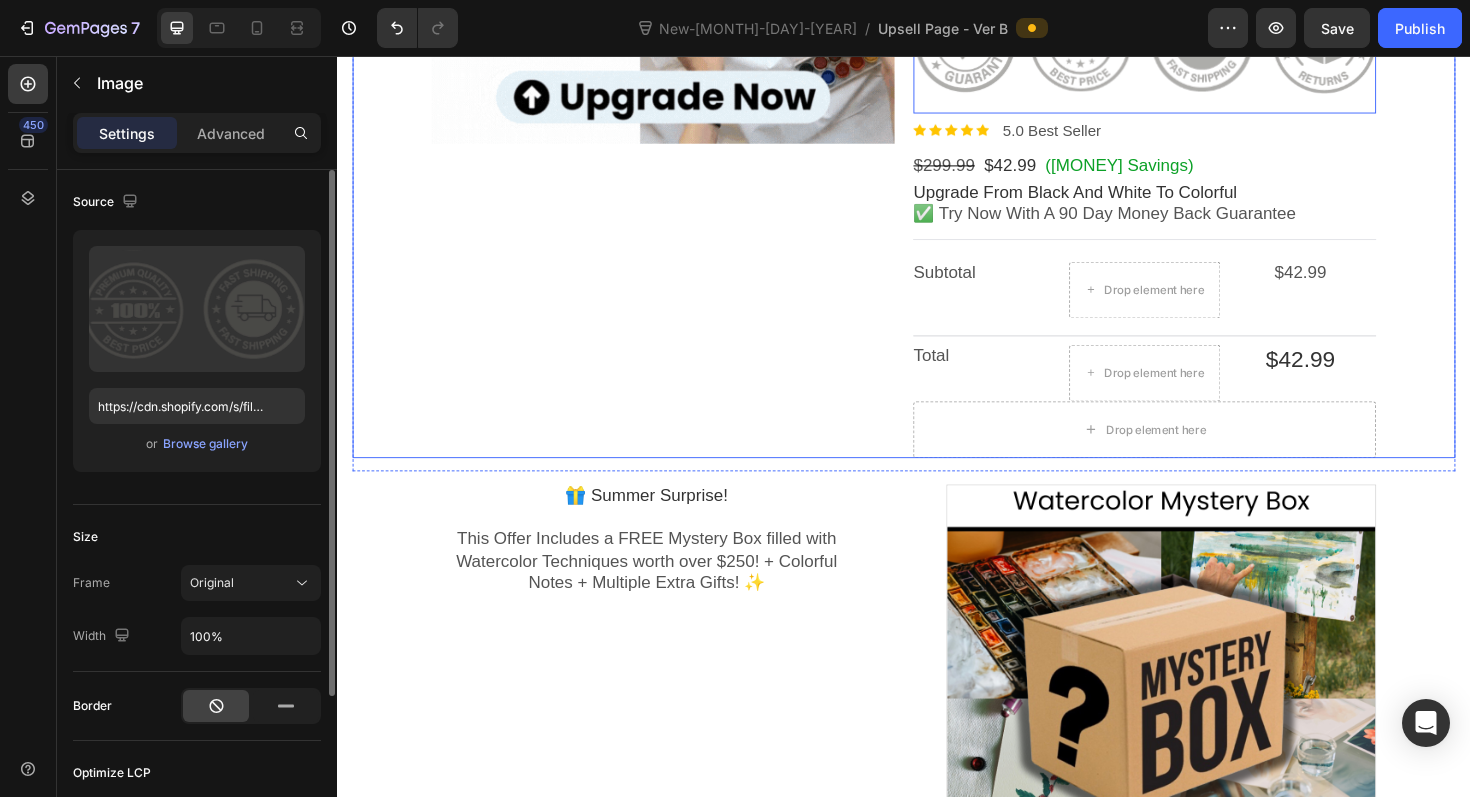 click on "Product Images" at bounding box center (682, 68) 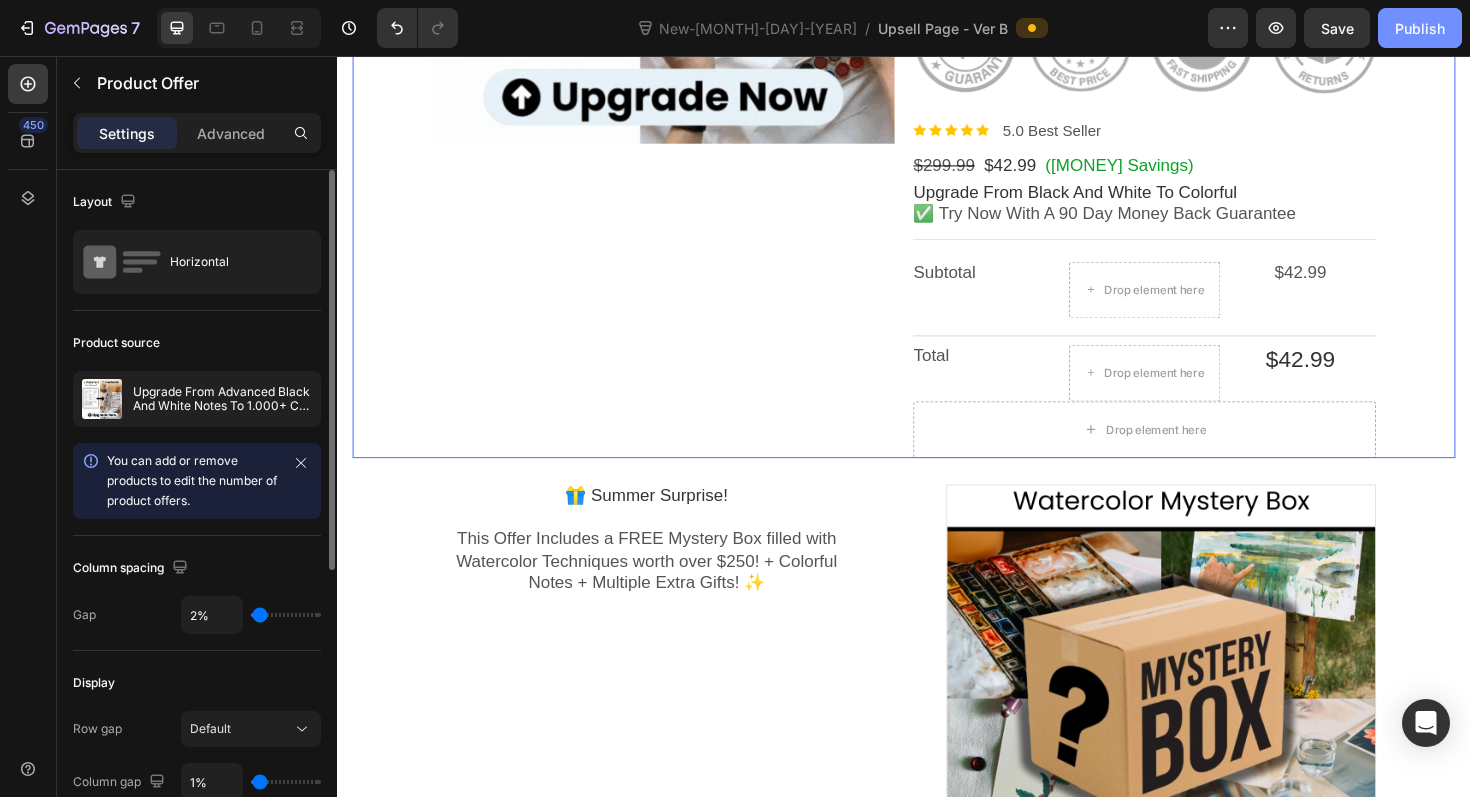 click on "Publish" at bounding box center [1420, 28] 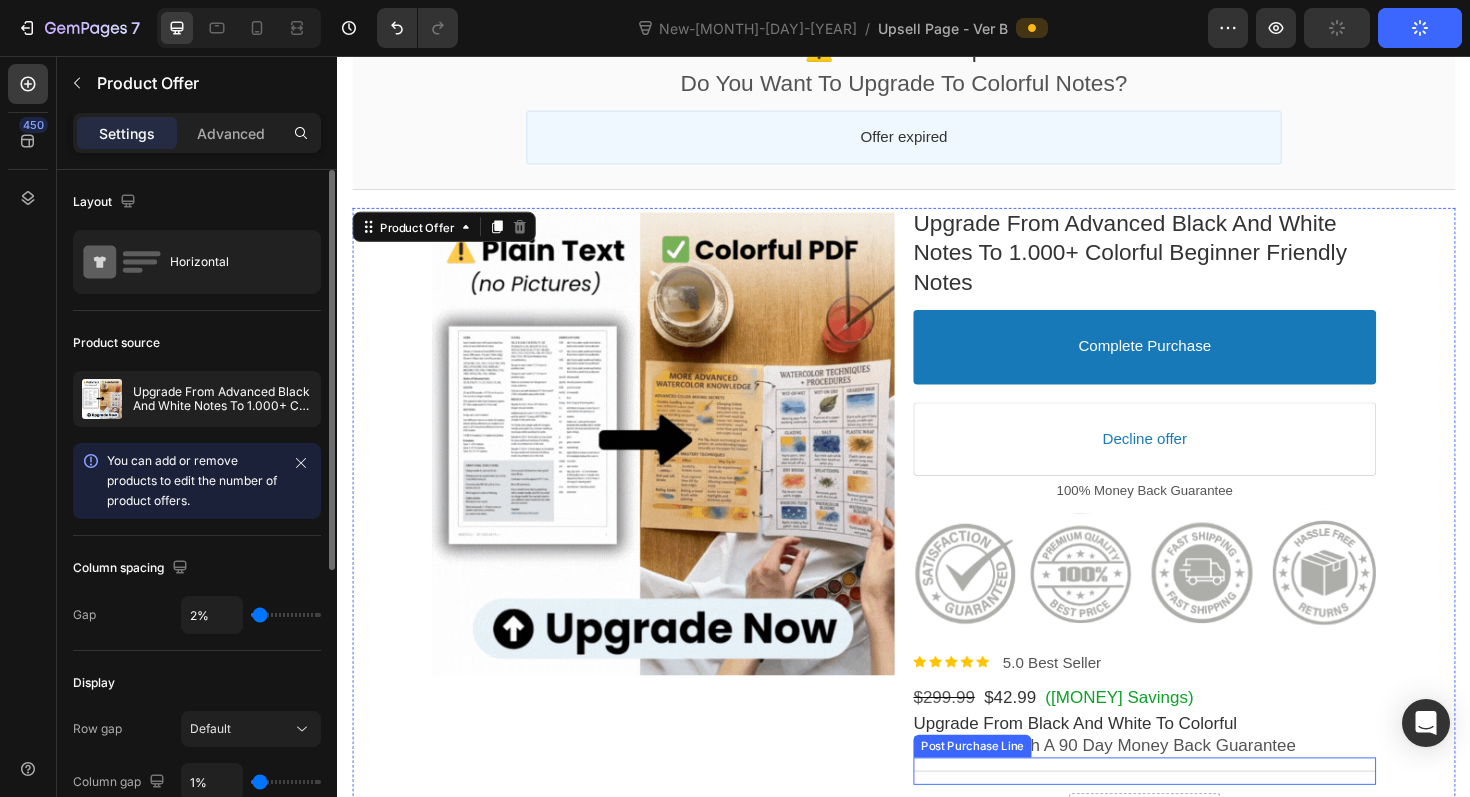 scroll, scrollTop: 309, scrollLeft: 0, axis: vertical 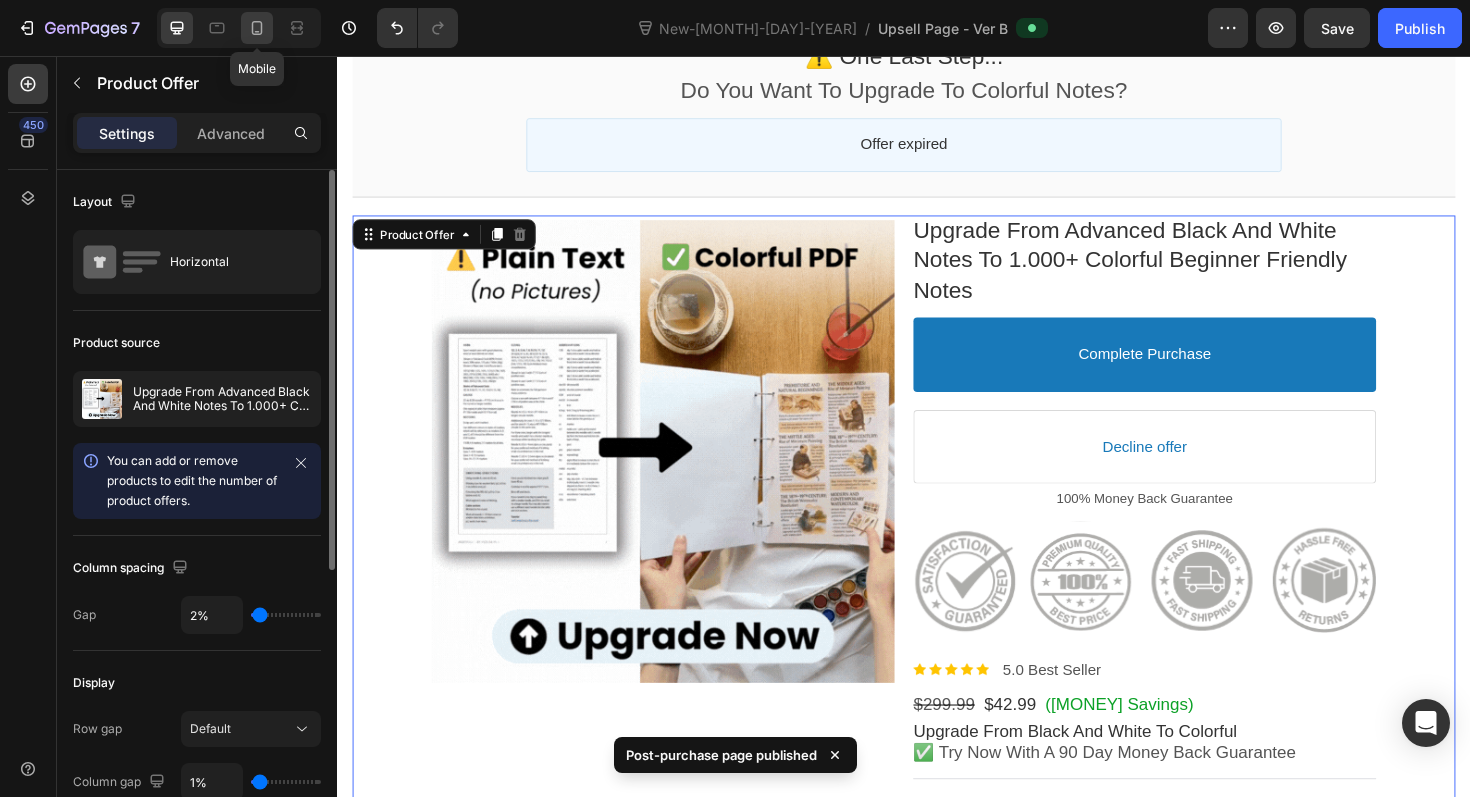click 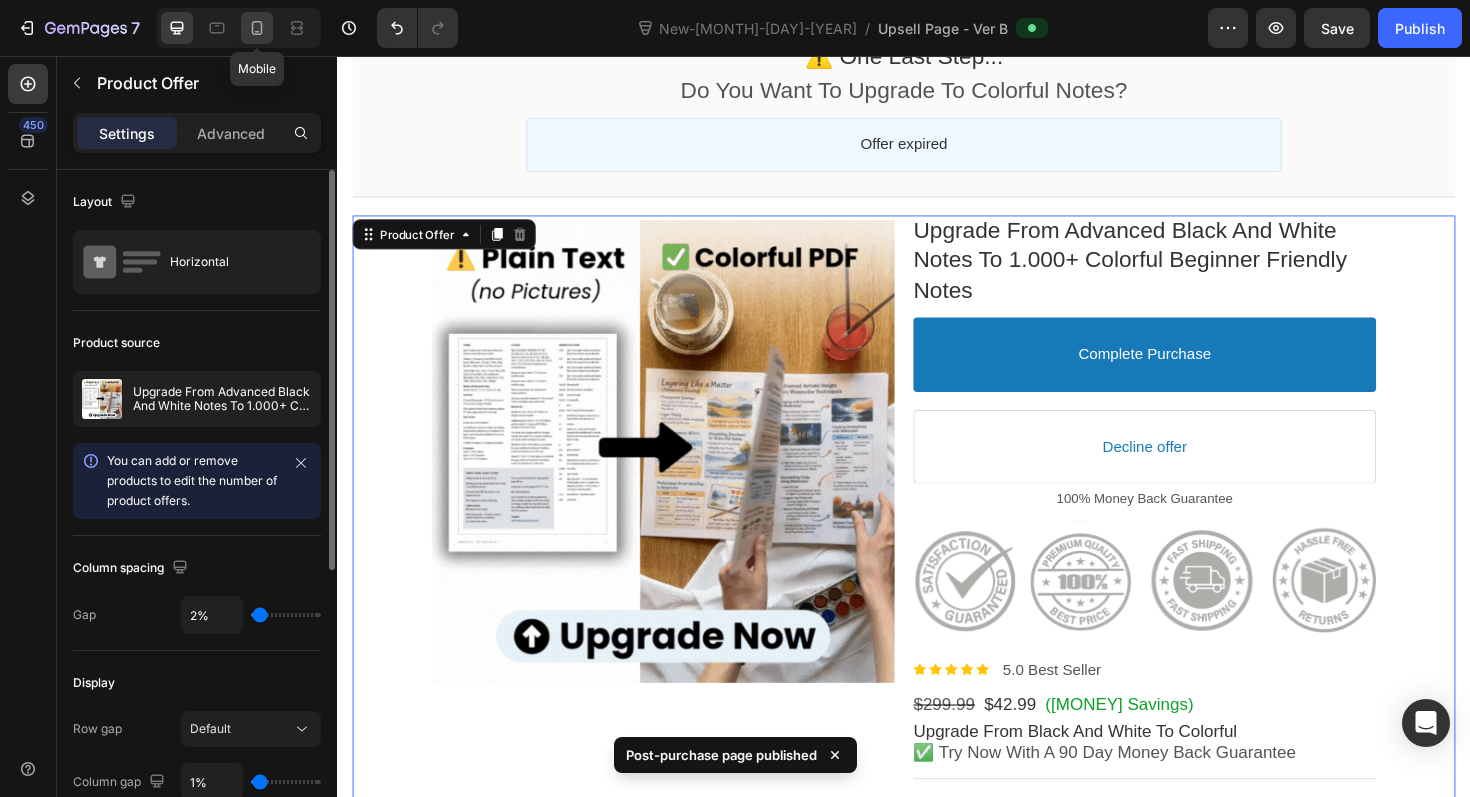 type on "100%" 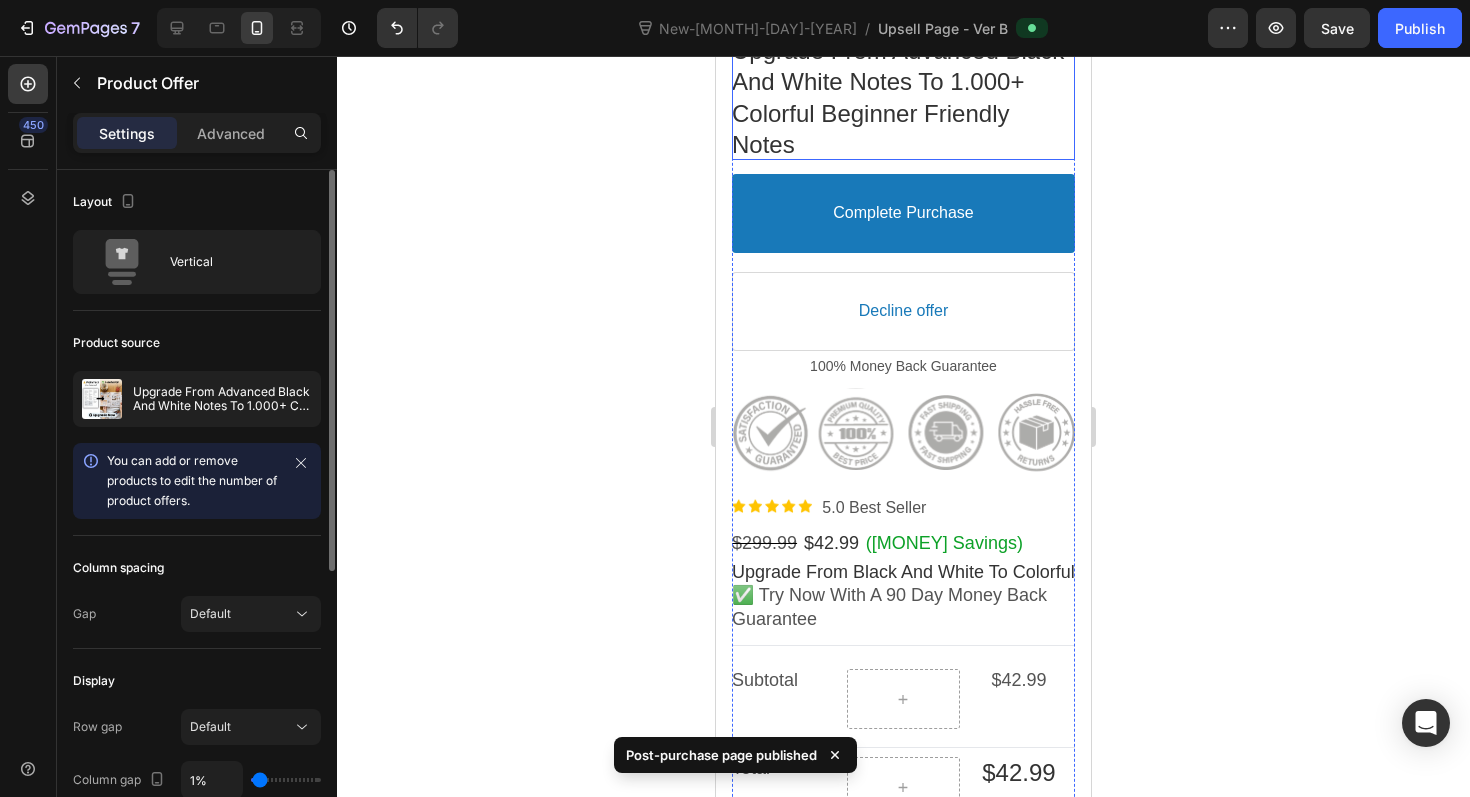 scroll, scrollTop: 845, scrollLeft: 0, axis: vertical 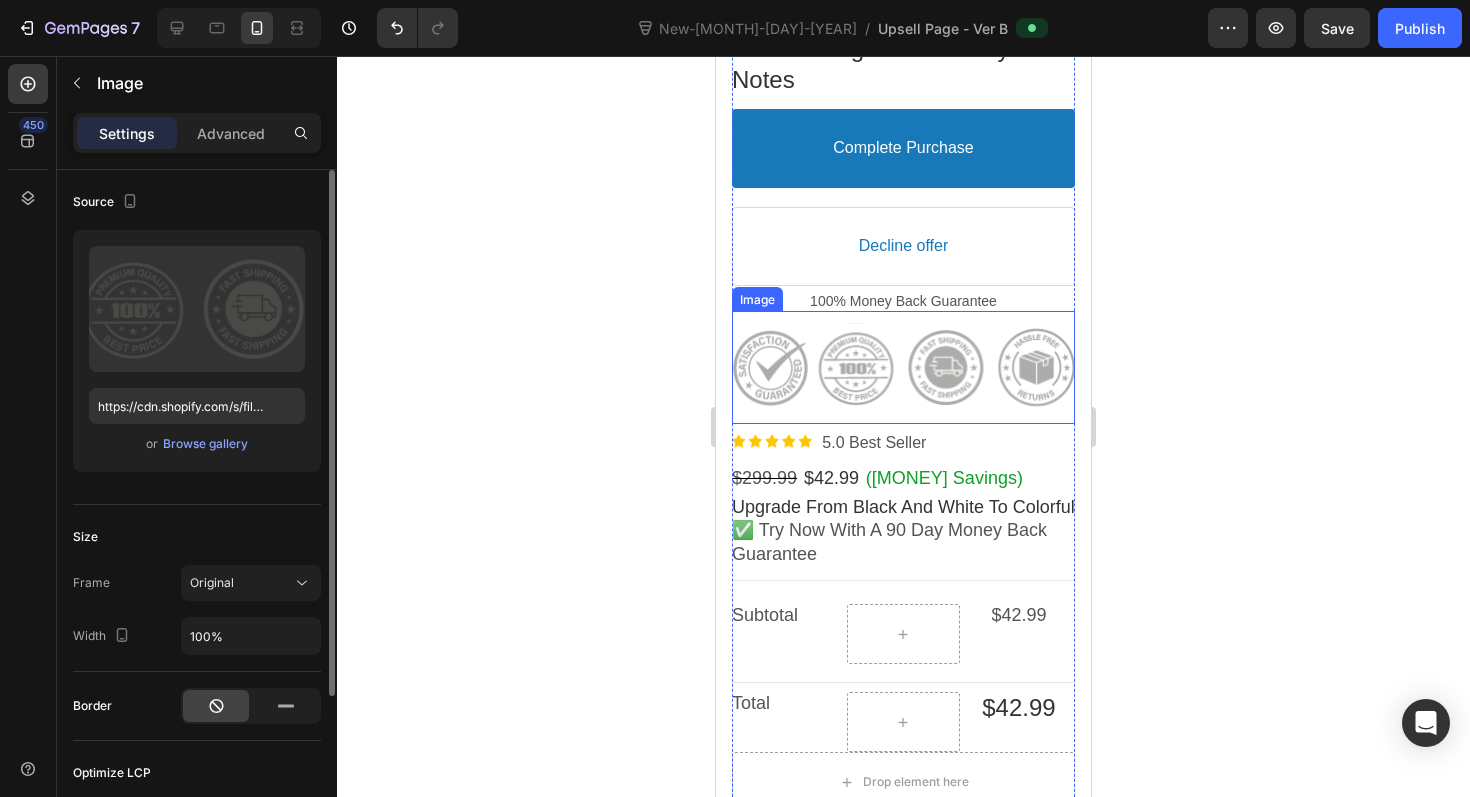 click at bounding box center (903, 367) 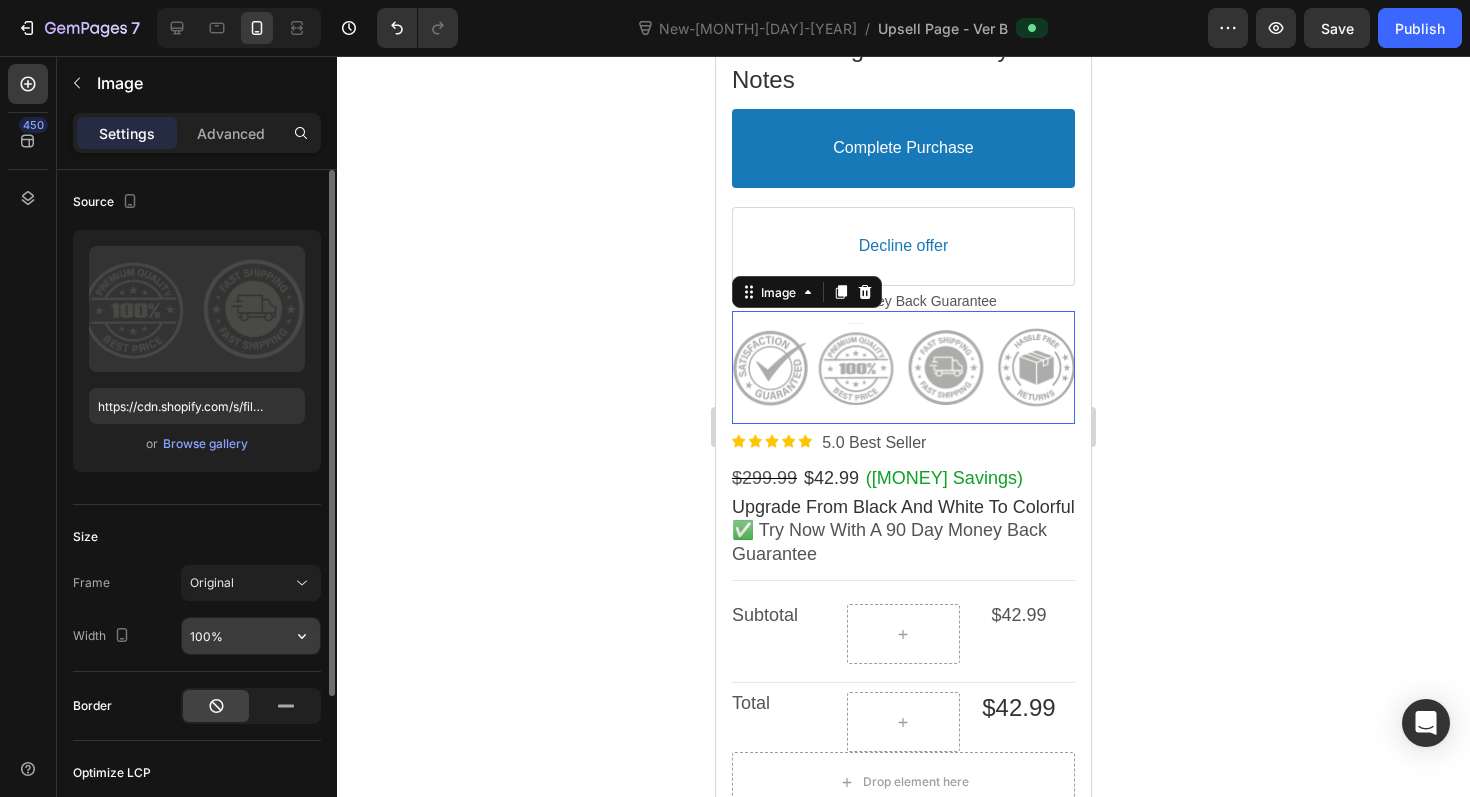 click on "100%" at bounding box center [251, 636] 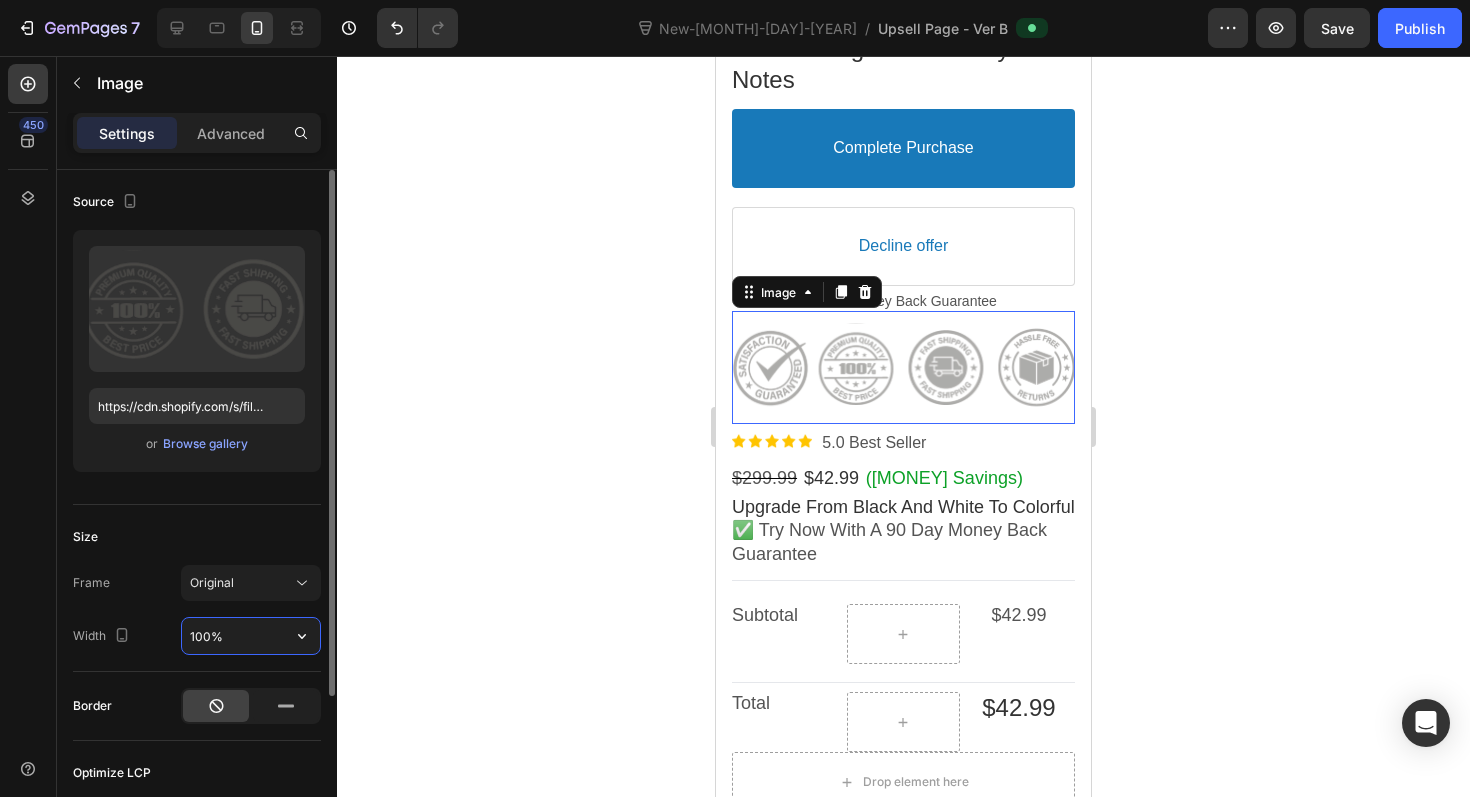 click on "100%" at bounding box center (251, 636) 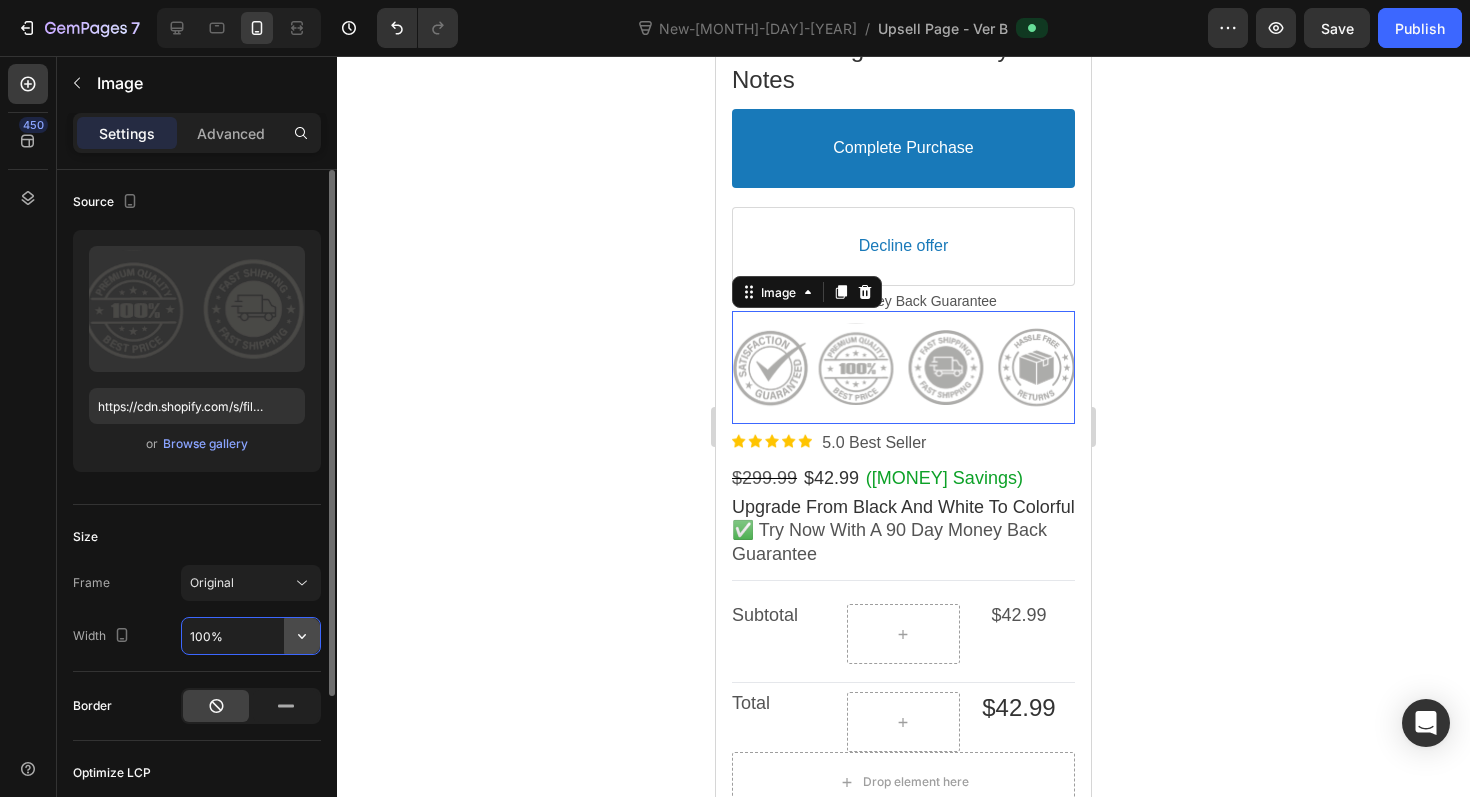 click 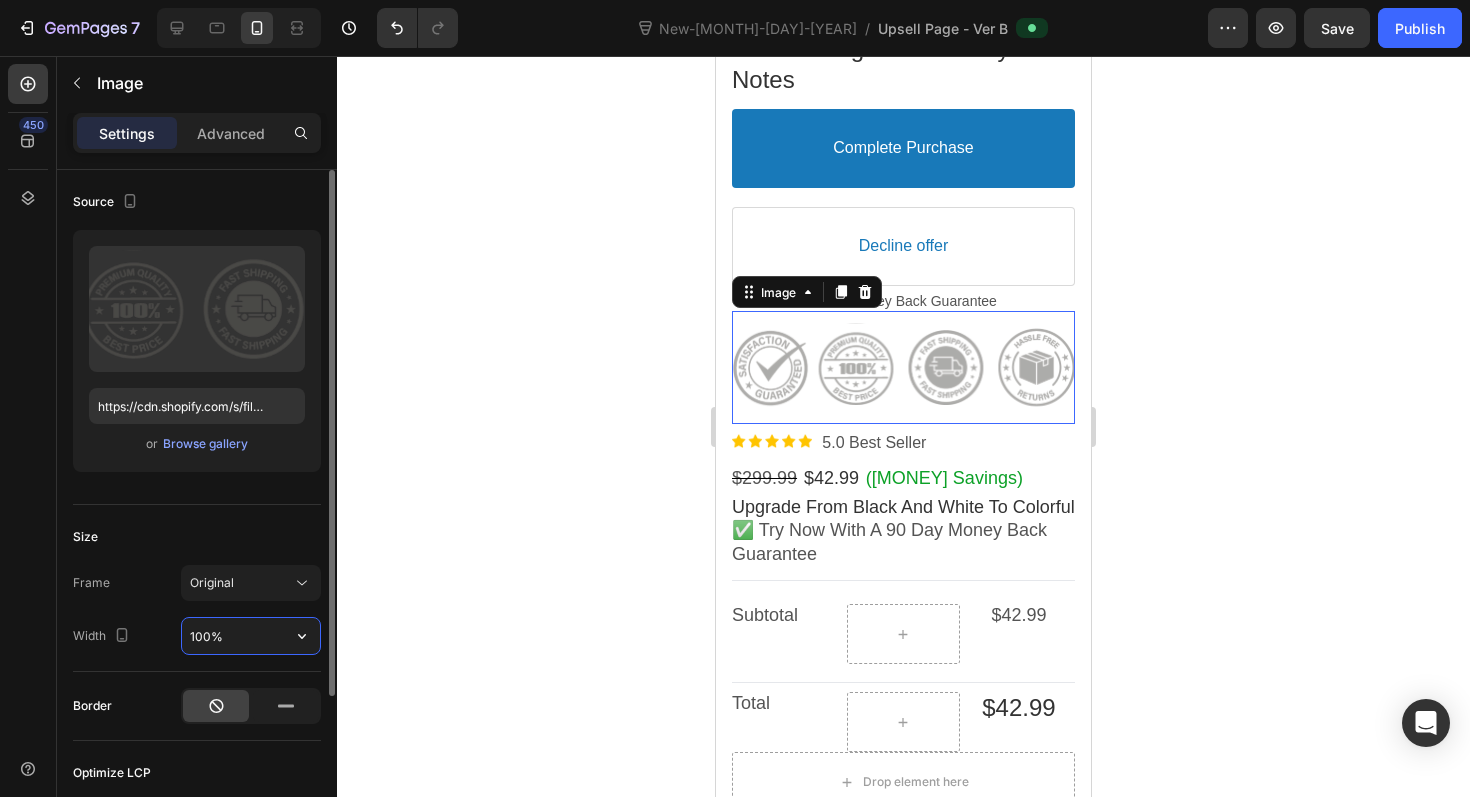 click on "100%" at bounding box center [251, 636] 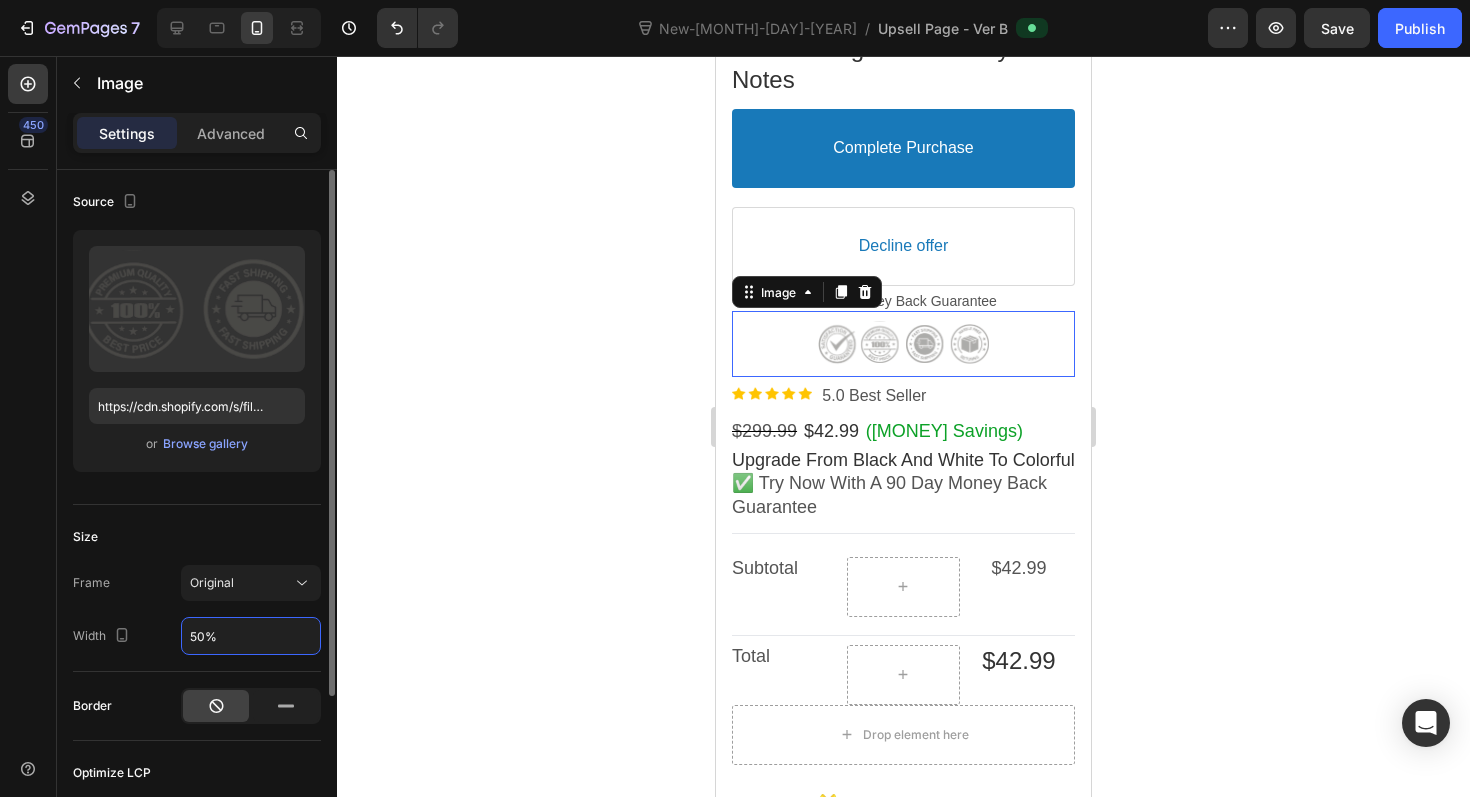 type on "50%" 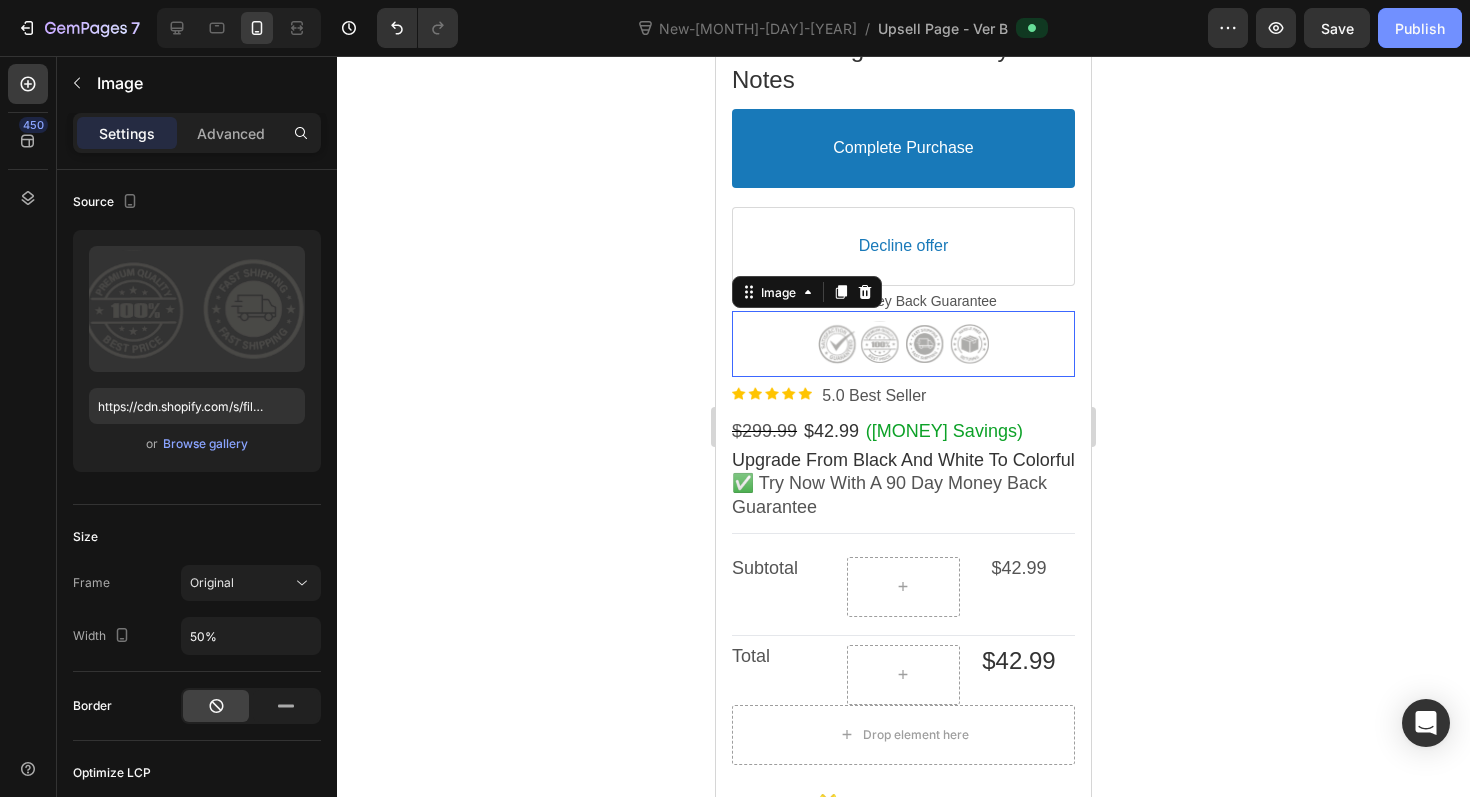 click on "Publish" at bounding box center (1420, 28) 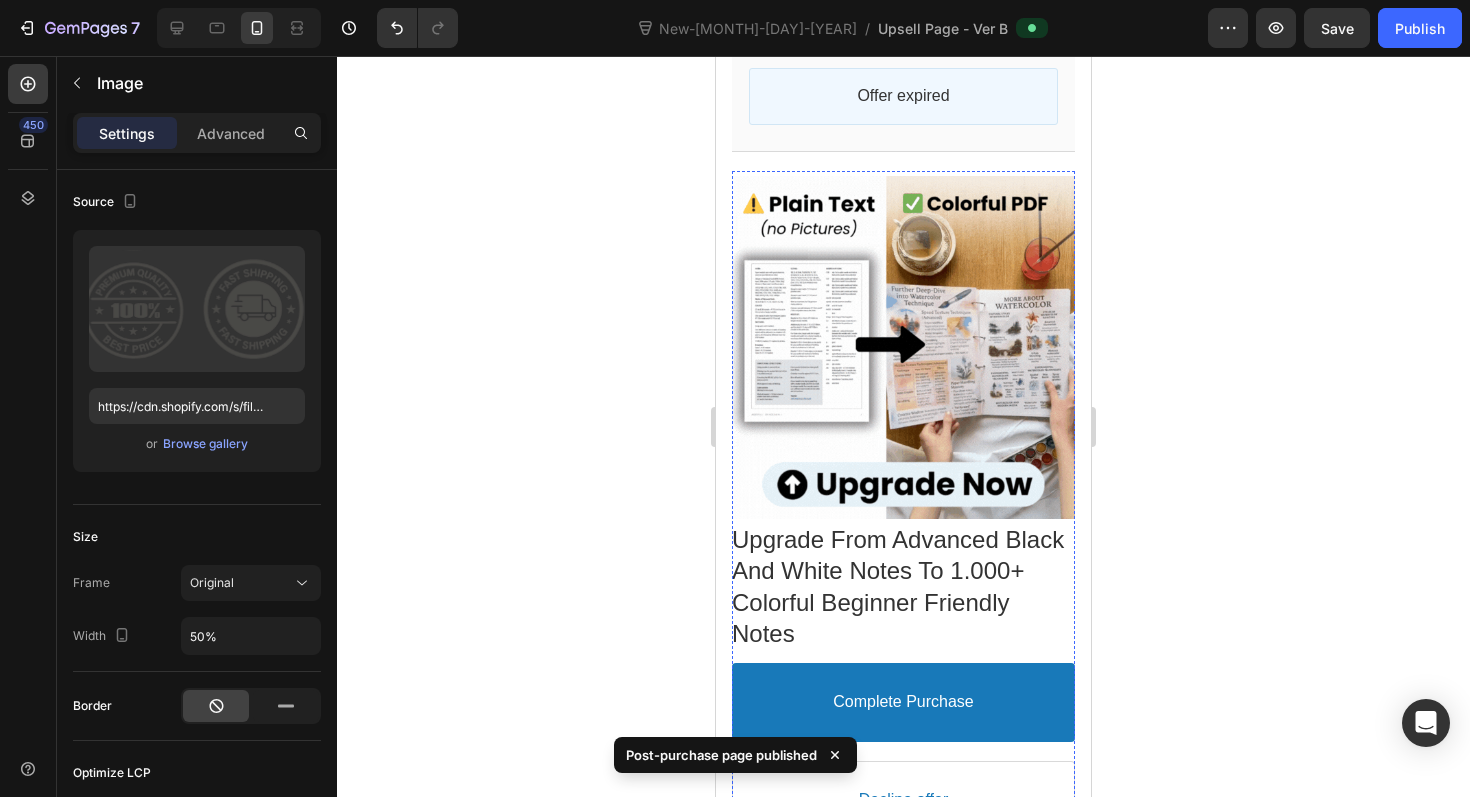 scroll, scrollTop: 0, scrollLeft: 0, axis: both 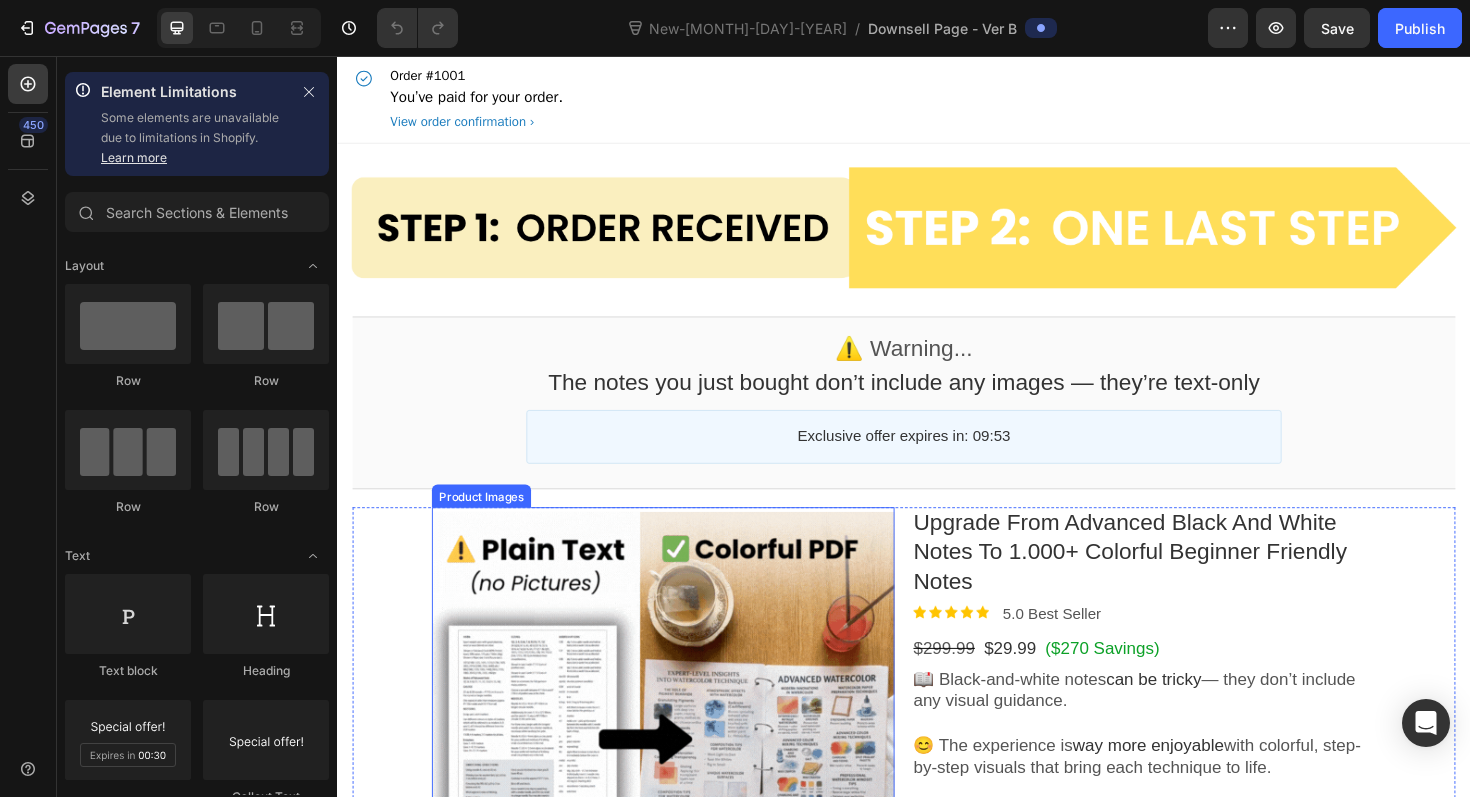 click at bounding box center (682, 784) 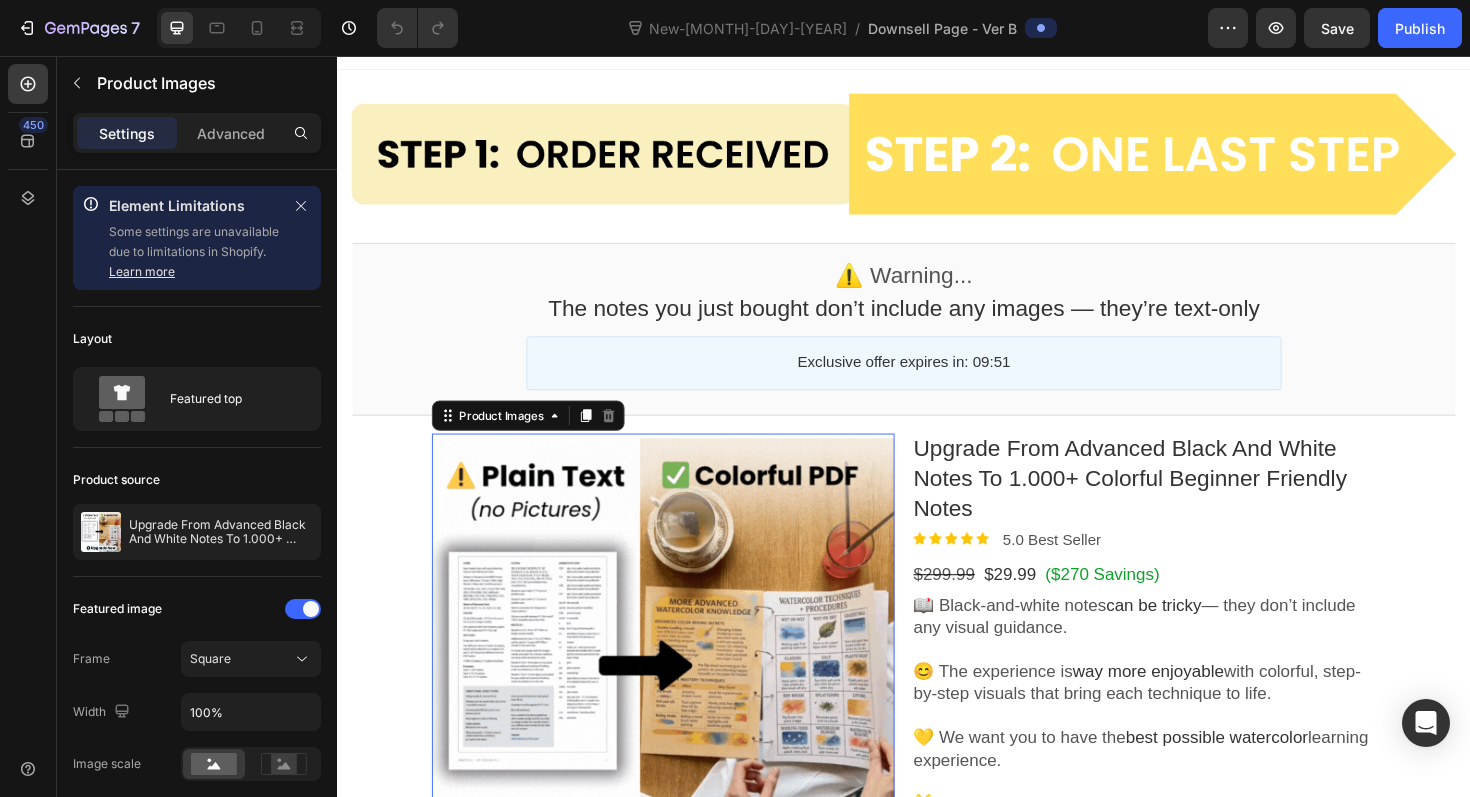 scroll, scrollTop: 92, scrollLeft: 0, axis: vertical 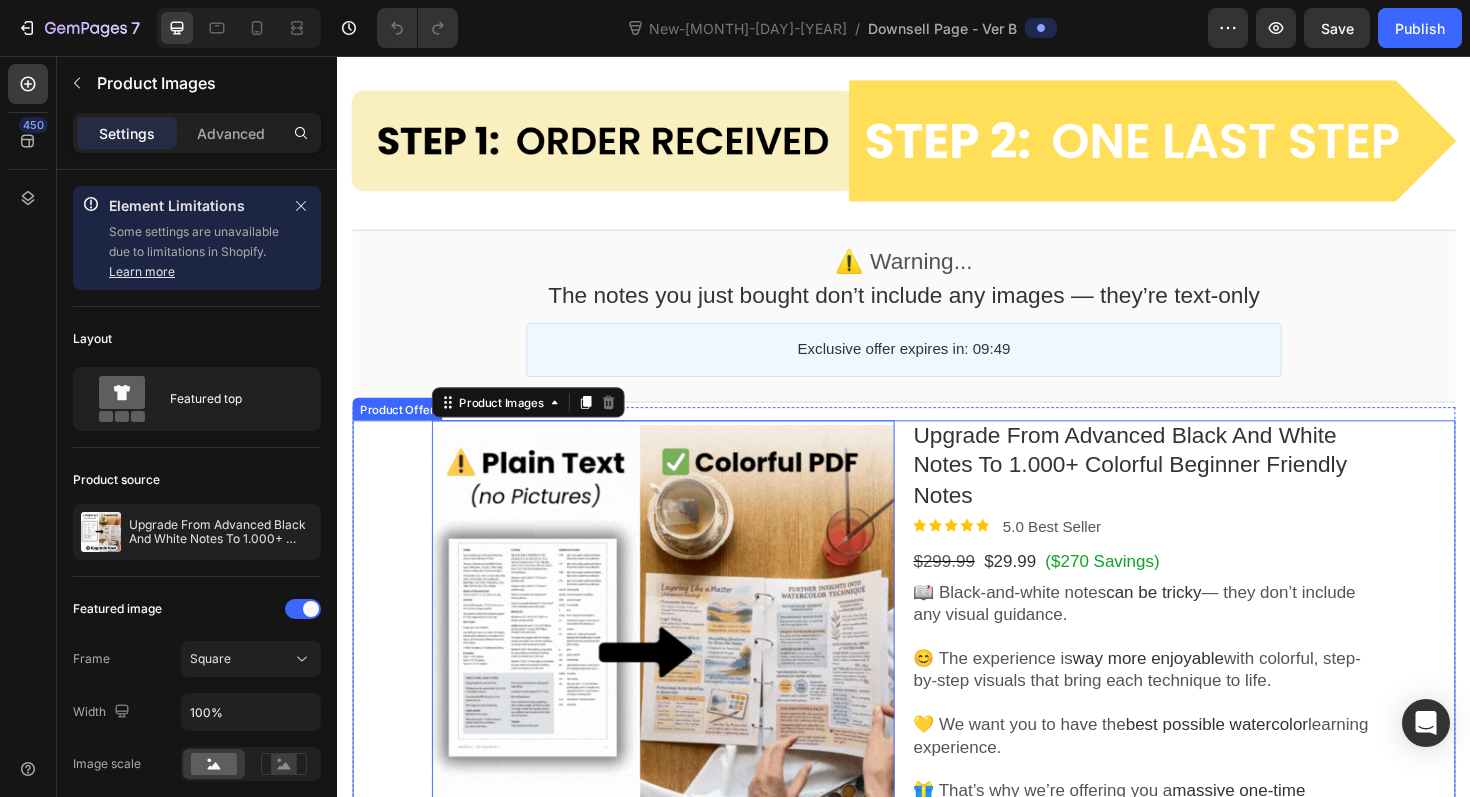 click on "Product Images   This element is required   and can’t be deleted Upgrade From Advanced Black And White Notes To 1.000+ Colorful Beginner Friendly  Notes Product Title Image 5.0   Best Seller   Text block Row $299.99 Price $29.99 Price ($270  Savings) Discount Tag Row 📖 Black-and-white notes  can be tricky  — they don’t include any visual guidance.   😊 The experience is  way more enjoyable  with colorful, step-by-step visuals that bring each technique to life.   💛 We want you to have the  best possible watercolor  learning experience.   🎁 That’s why we’re offering you a  massive one-time discount  on the full Colorful Notes Upgrade. Text block Post Purchase Line Subtotal Text block
Drop element here $29.99 Price Row Post Purchase Line Total Text block
Drop element here $29.99 Price Row Complete Purchase Accept Button Decline offer Decline Button 100% Money Back Guarantee Text block Image Row" at bounding box center [937, 936] 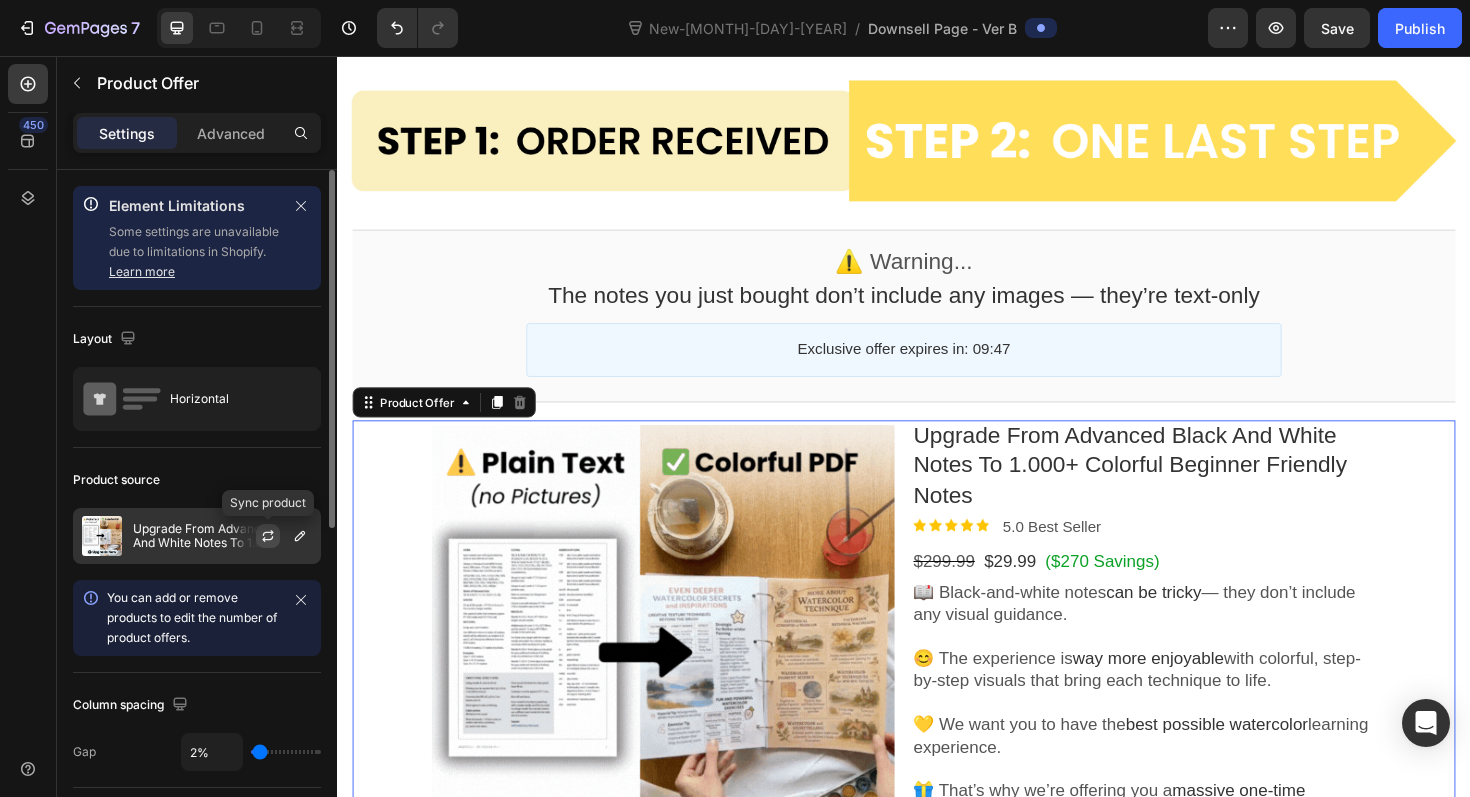 click 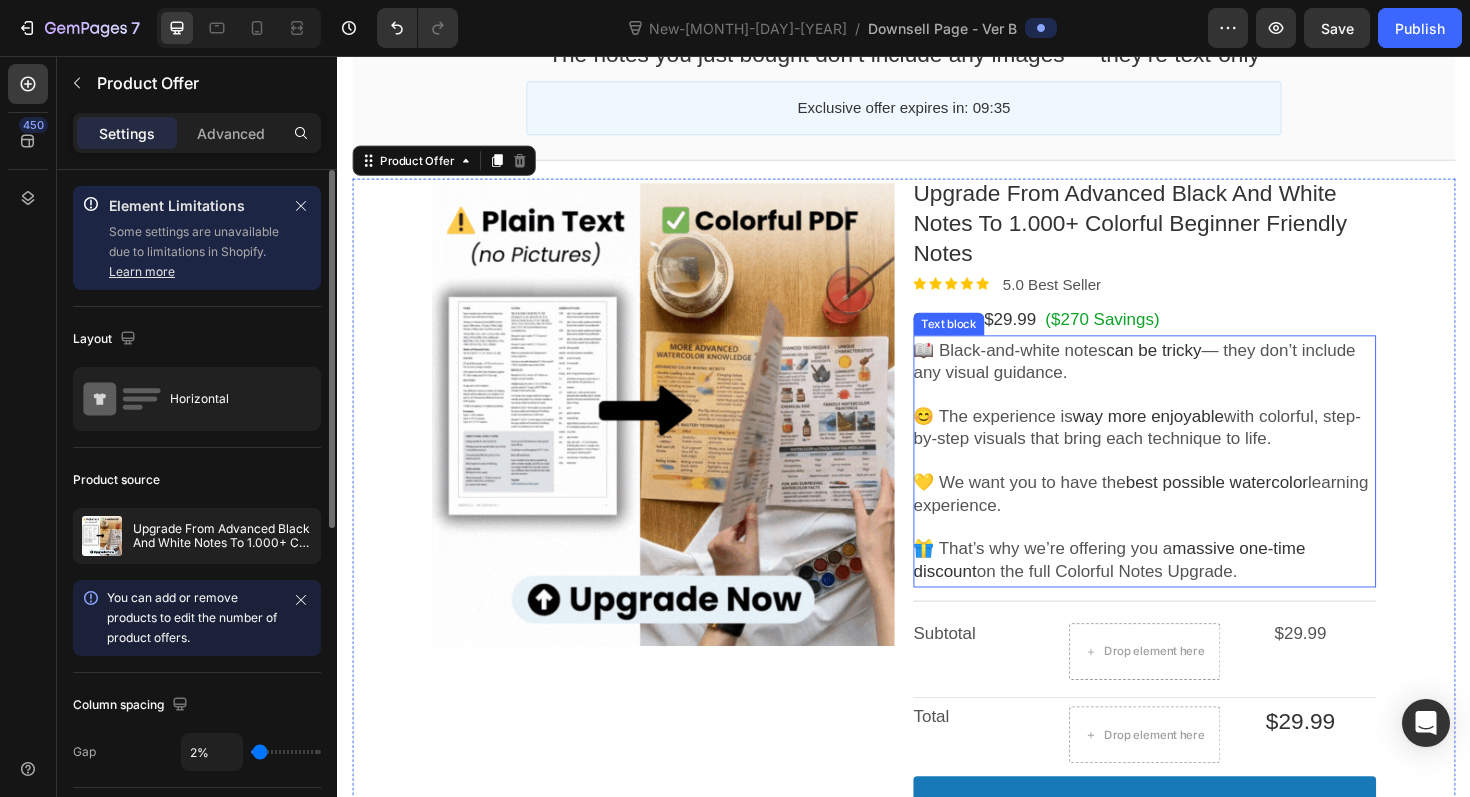 scroll, scrollTop: 418, scrollLeft: 0, axis: vertical 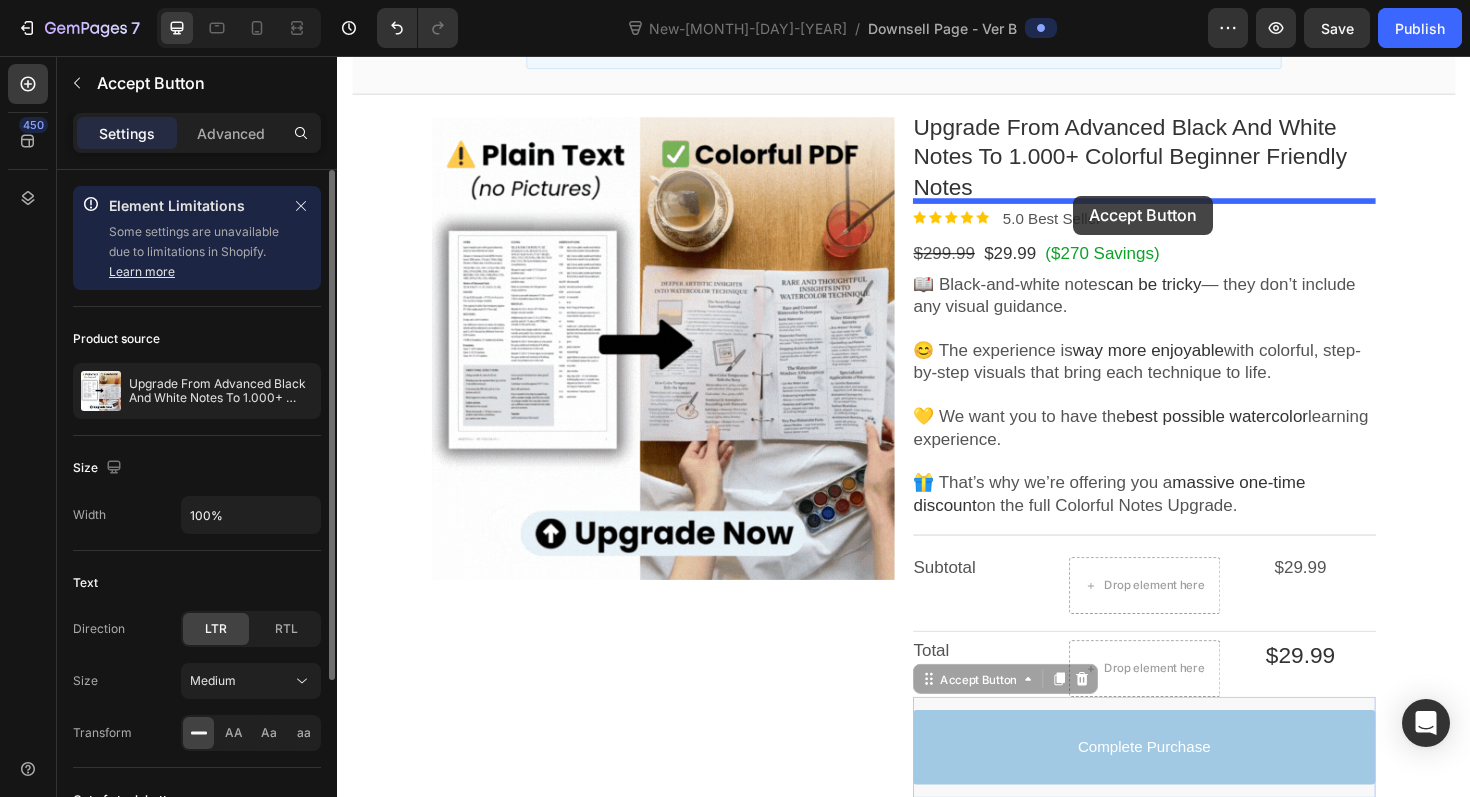 drag, startPoint x: 975, startPoint y: 729, endPoint x: 1116, endPoint y: 206, distance: 541.67334 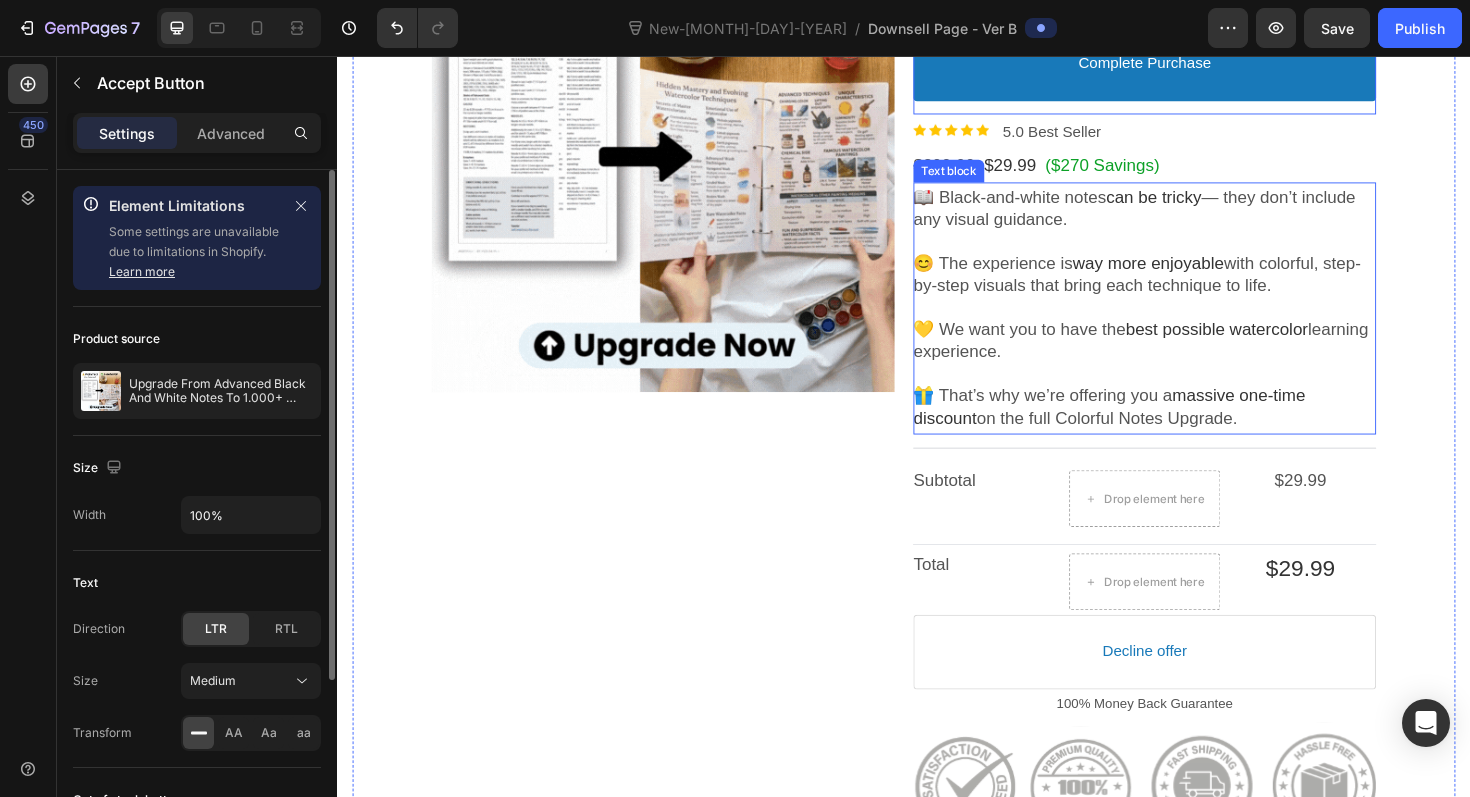 scroll, scrollTop: 619, scrollLeft: 0, axis: vertical 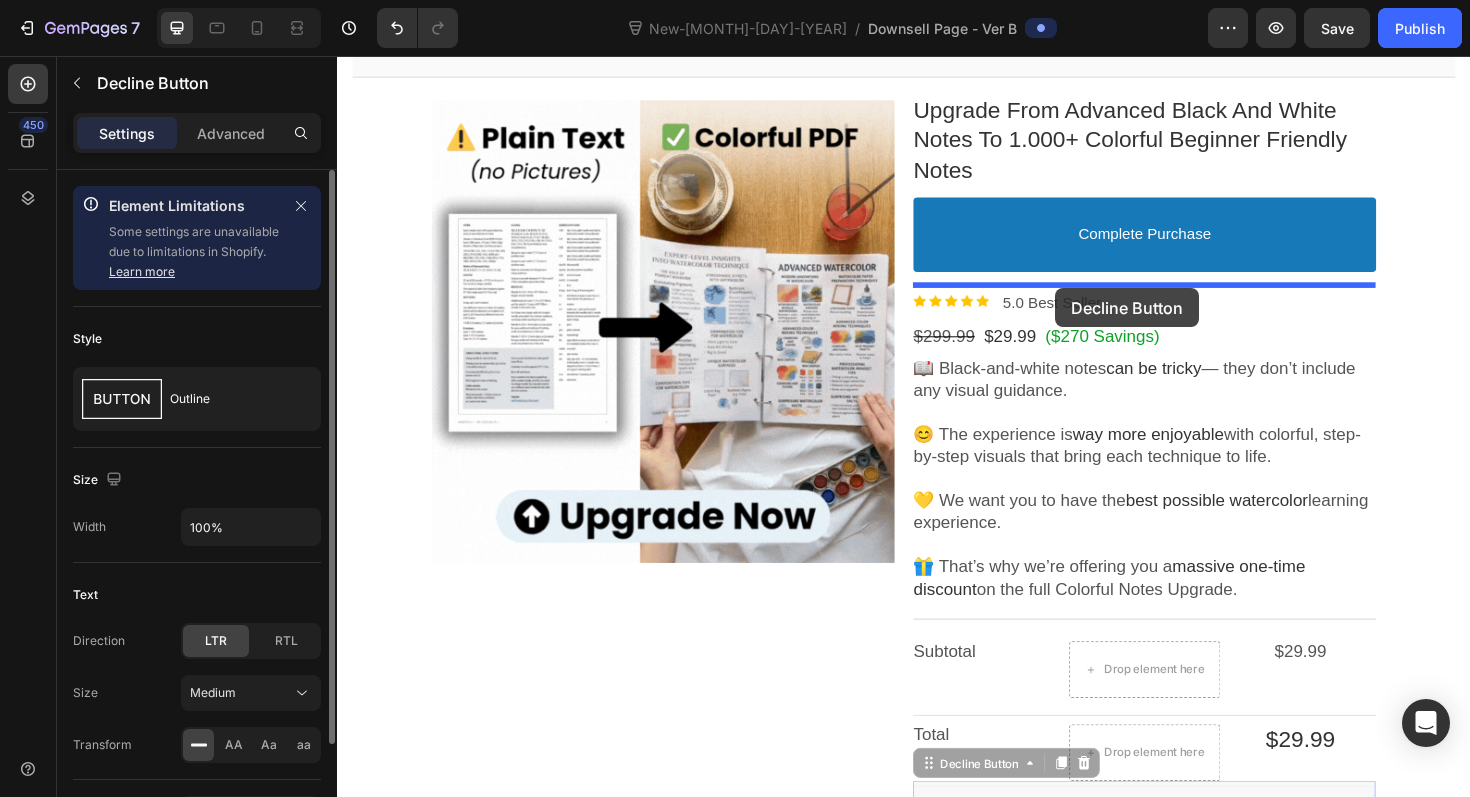 drag, startPoint x: 978, startPoint y: 635, endPoint x: 1097, endPoint y: 302, distance: 353.62408 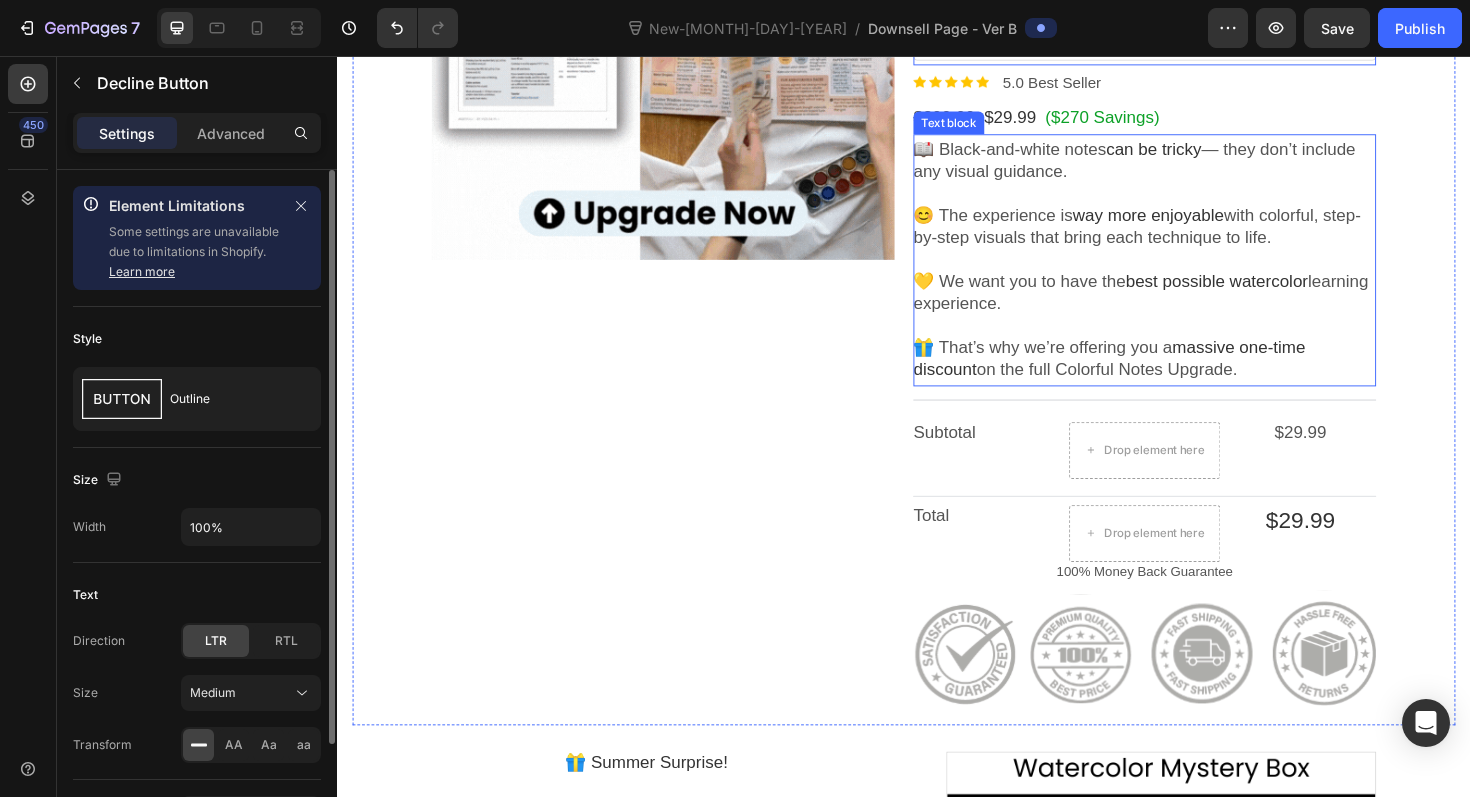 scroll, scrollTop: 807, scrollLeft: 0, axis: vertical 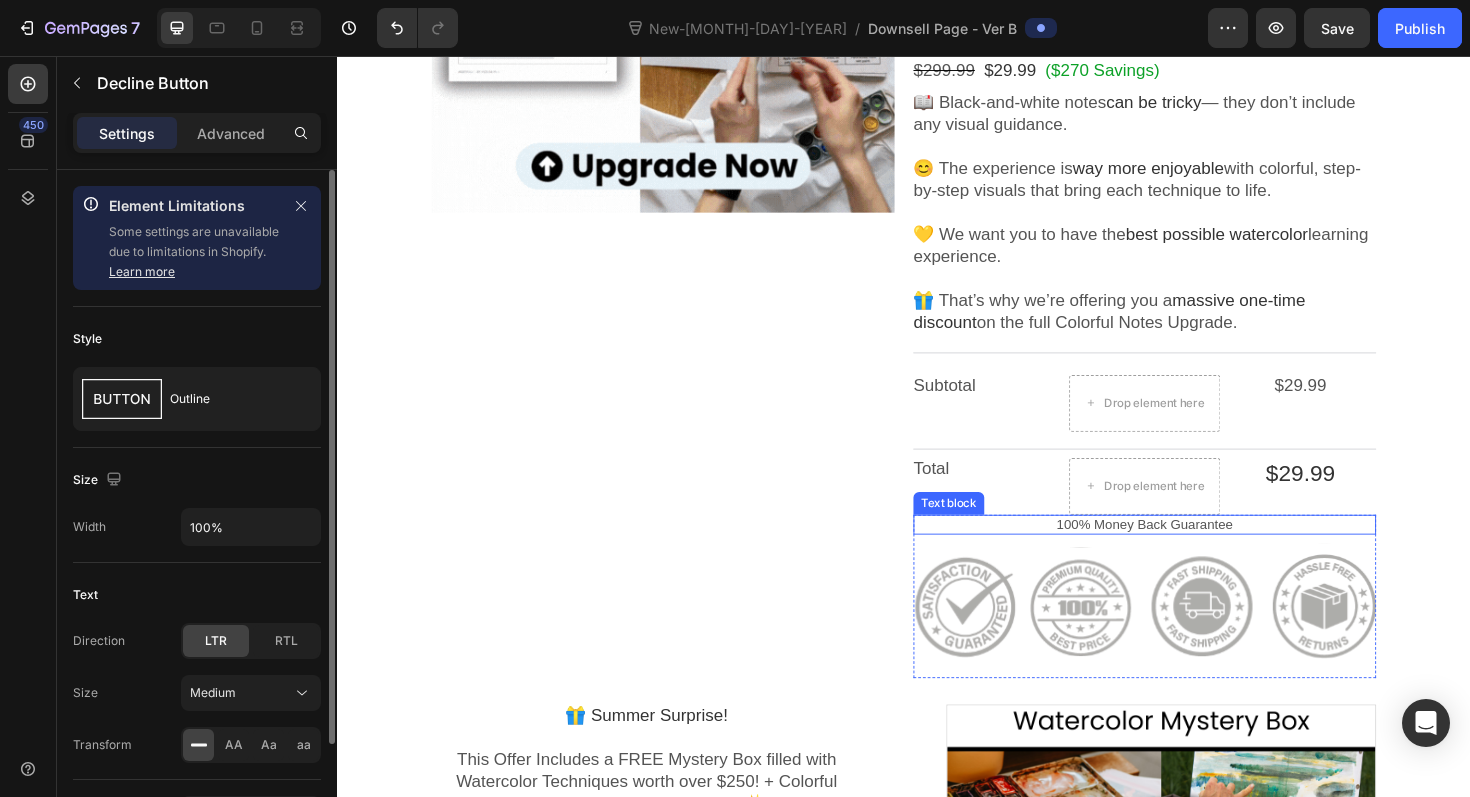 click on "100% Money Back Guarantee" at bounding box center (1192, 552) 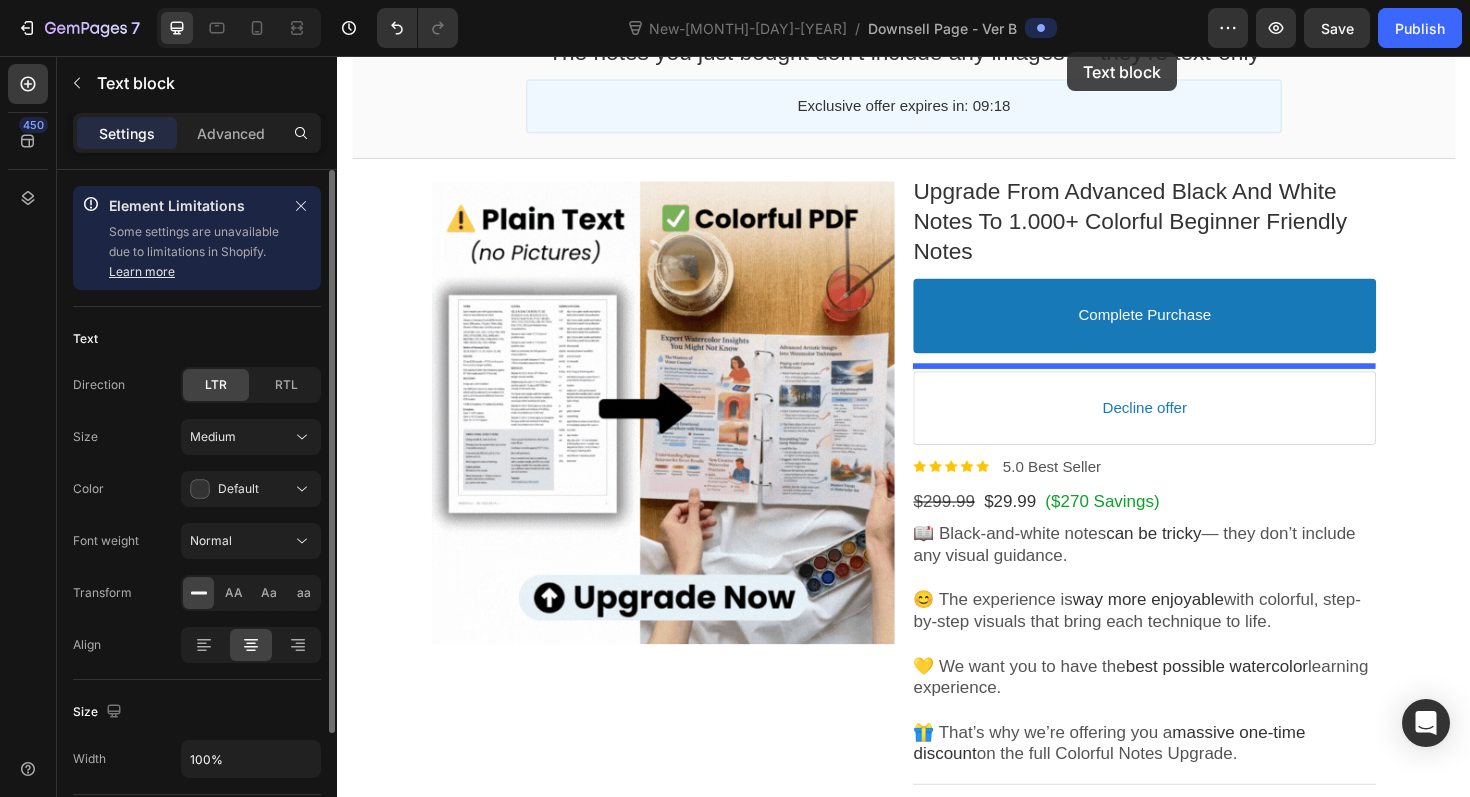 scroll, scrollTop: 333, scrollLeft: 0, axis: vertical 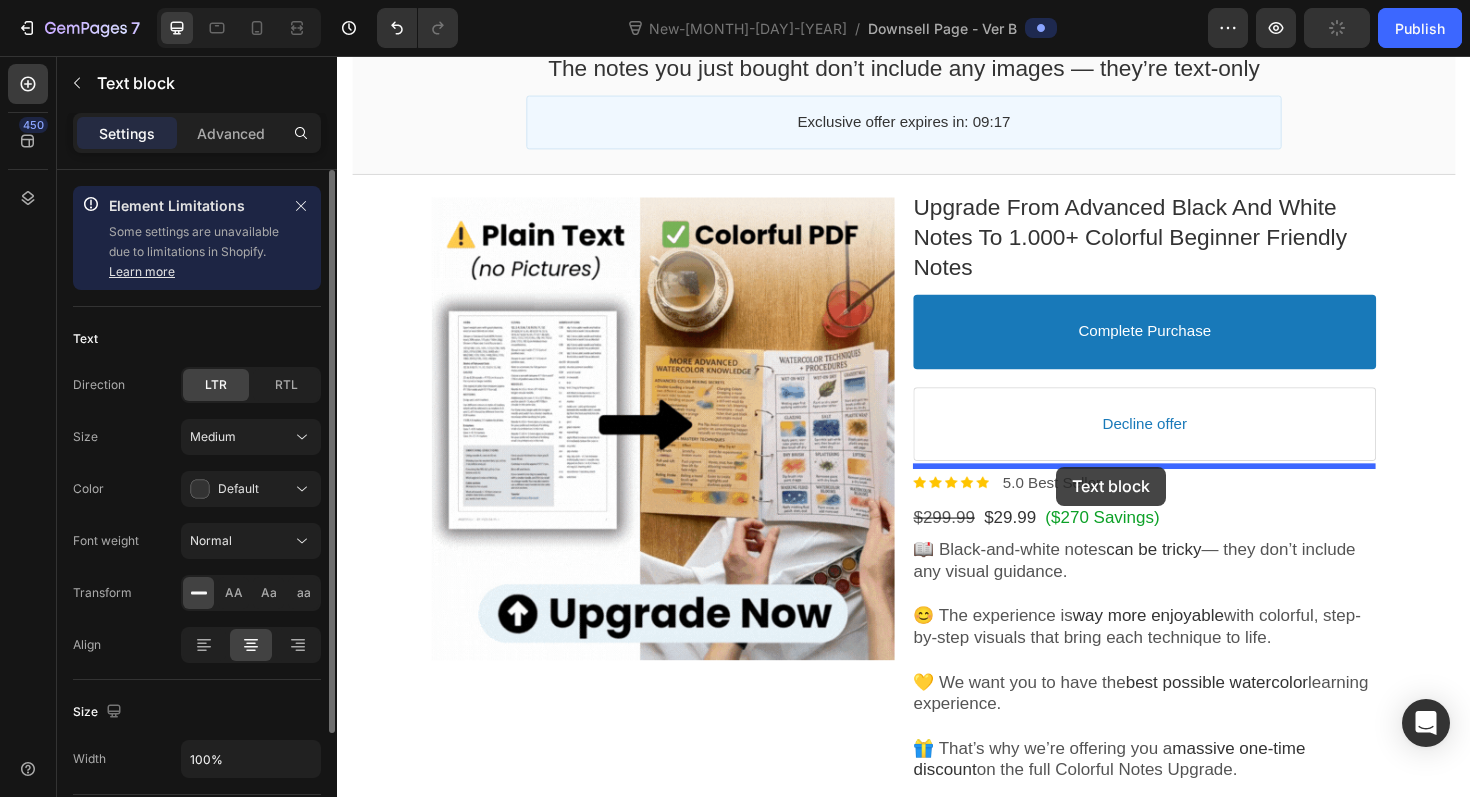 drag, startPoint x: 990, startPoint y: 530, endPoint x: 1098, endPoint y: 491, distance: 114.82596 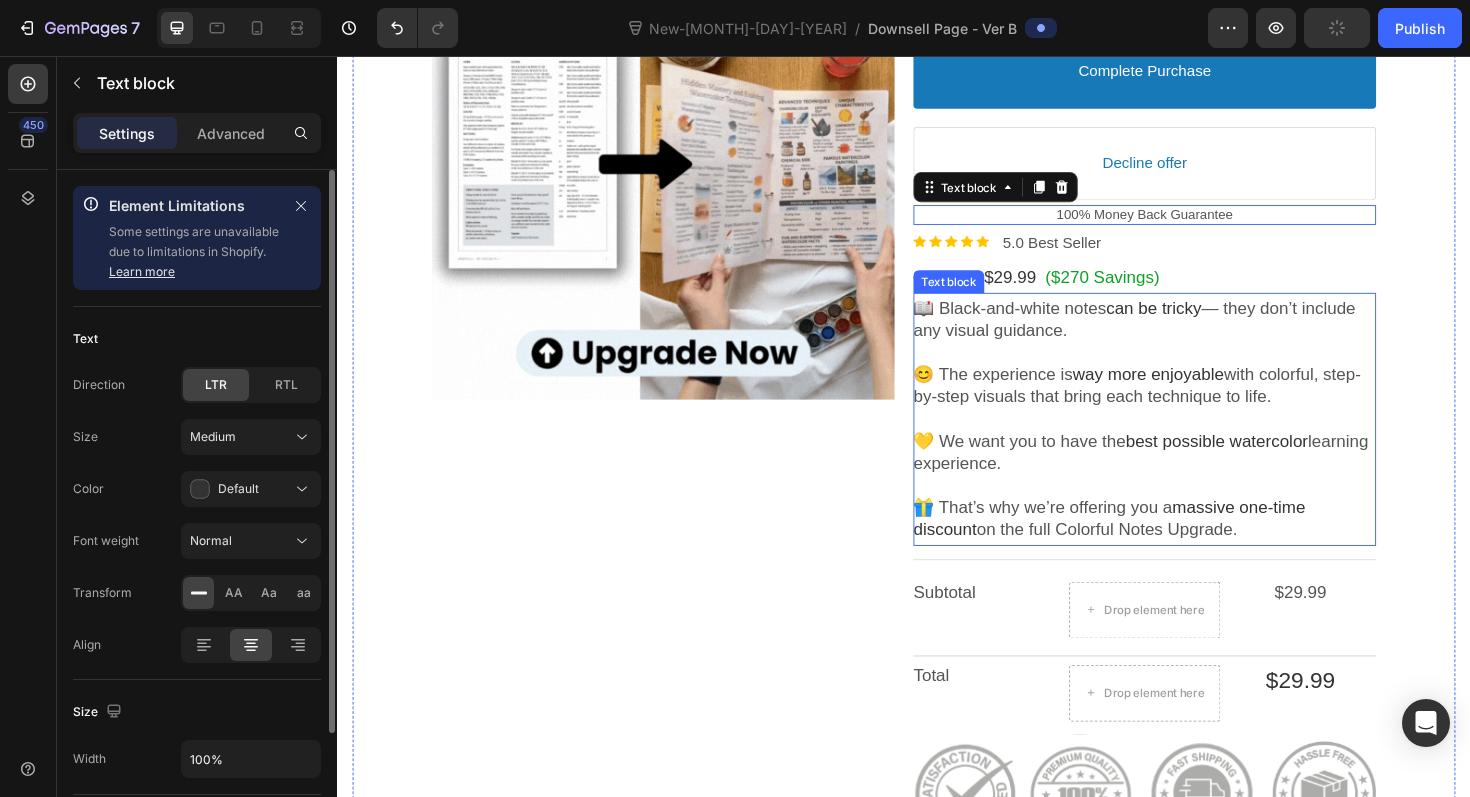 scroll, scrollTop: 667, scrollLeft: 0, axis: vertical 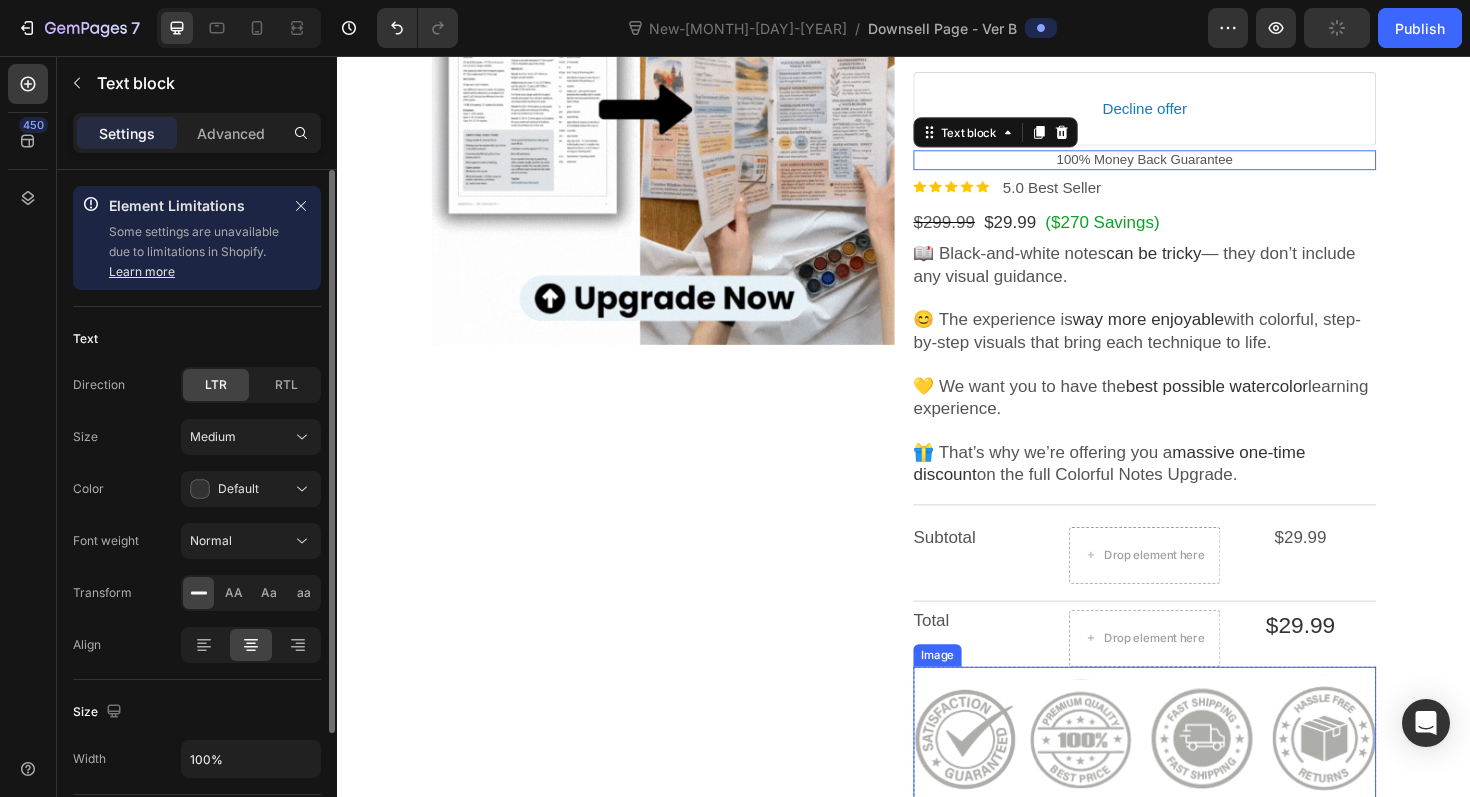 click at bounding box center (1192, 779) 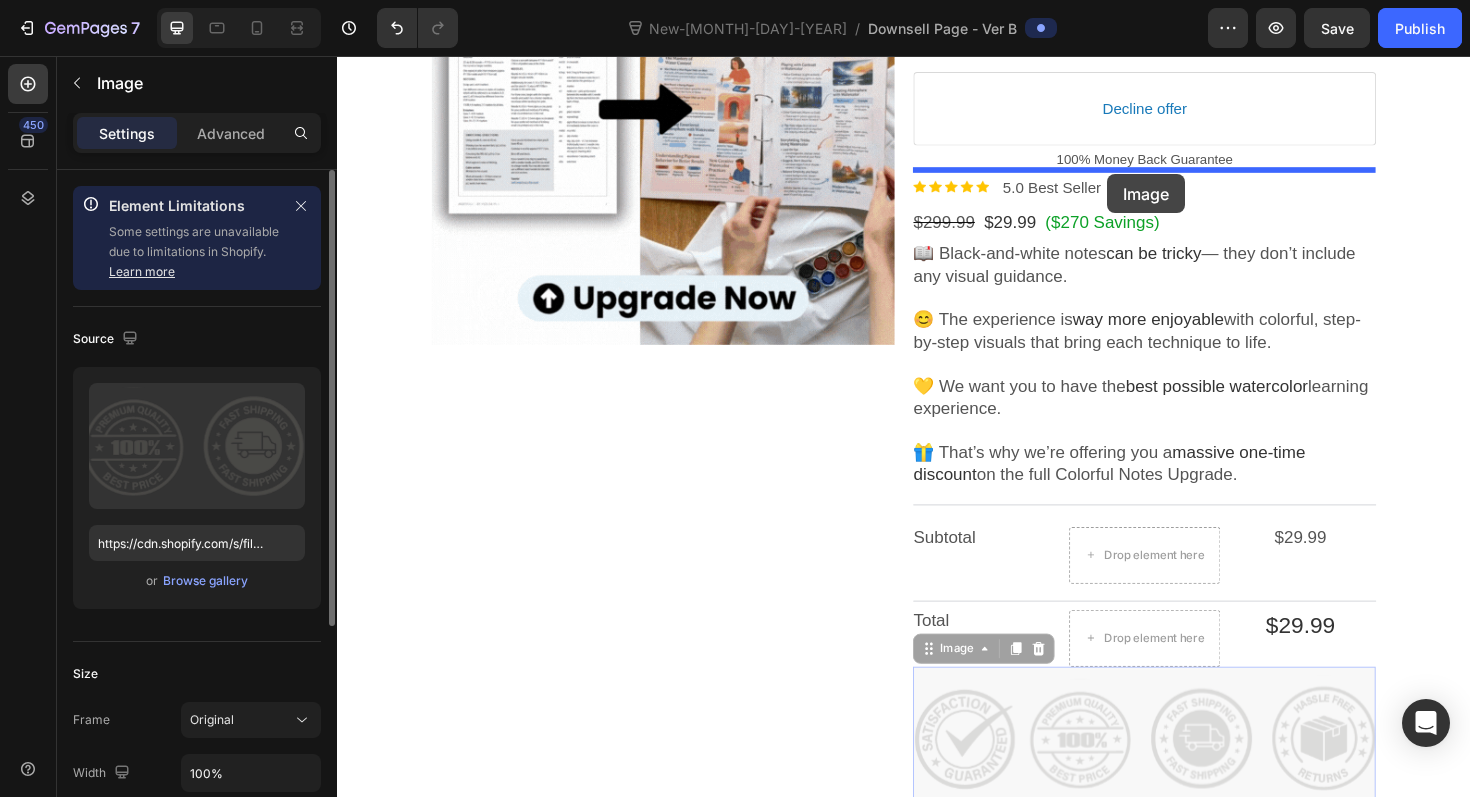 drag, startPoint x: 987, startPoint y: 692, endPoint x: 1152, endPoint y: 181, distance: 536.9786 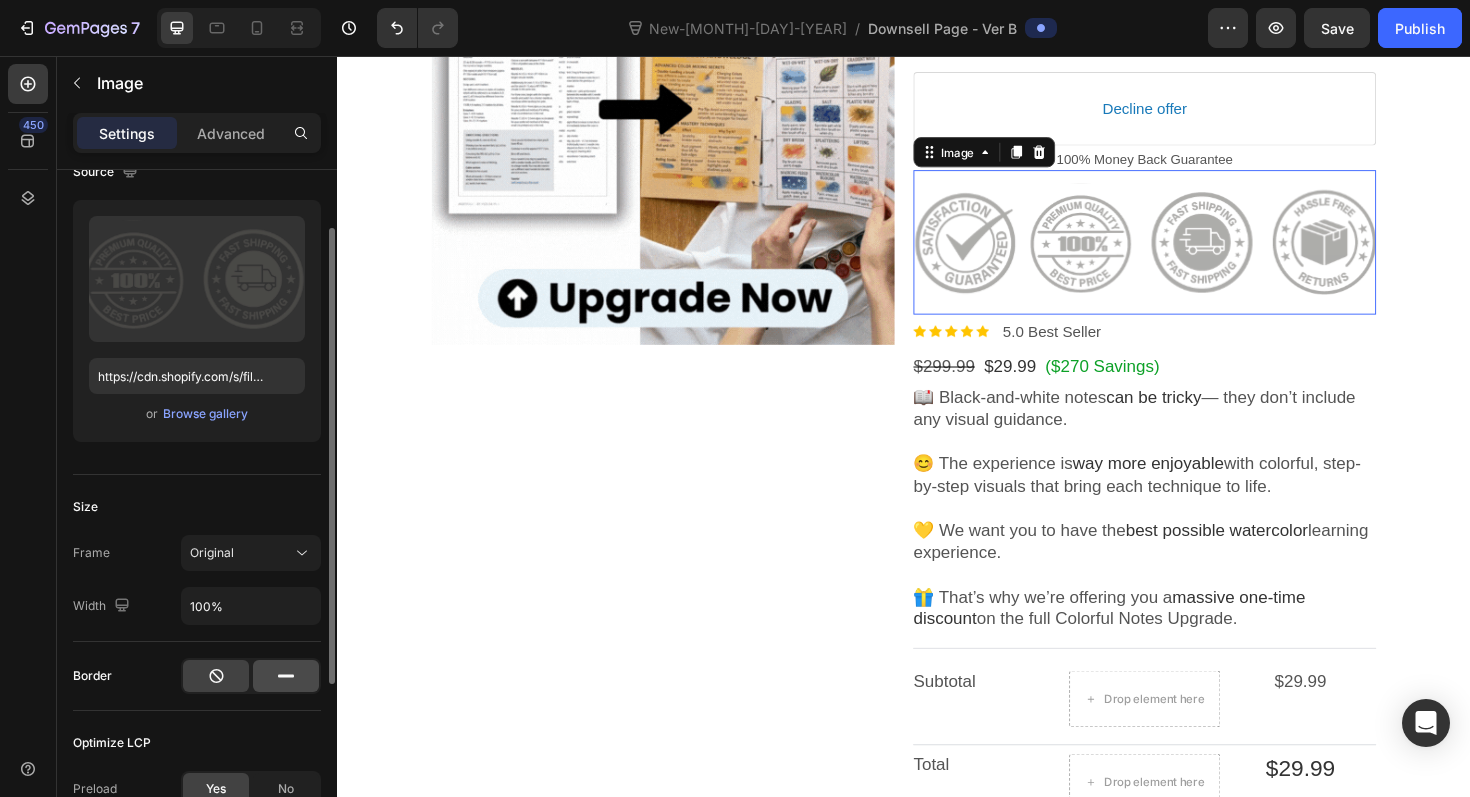 scroll, scrollTop: 191, scrollLeft: 0, axis: vertical 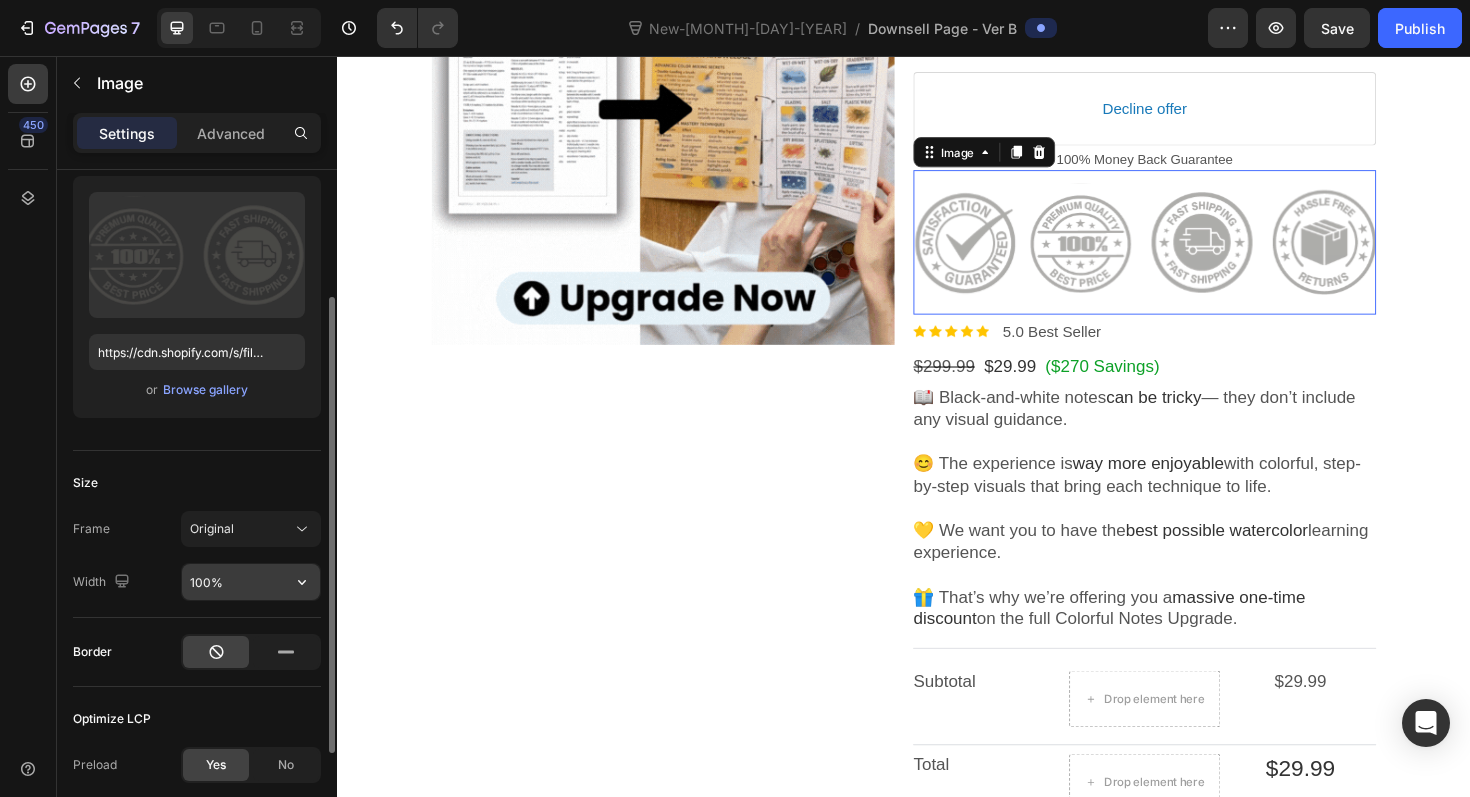 click on "100%" at bounding box center [251, 582] 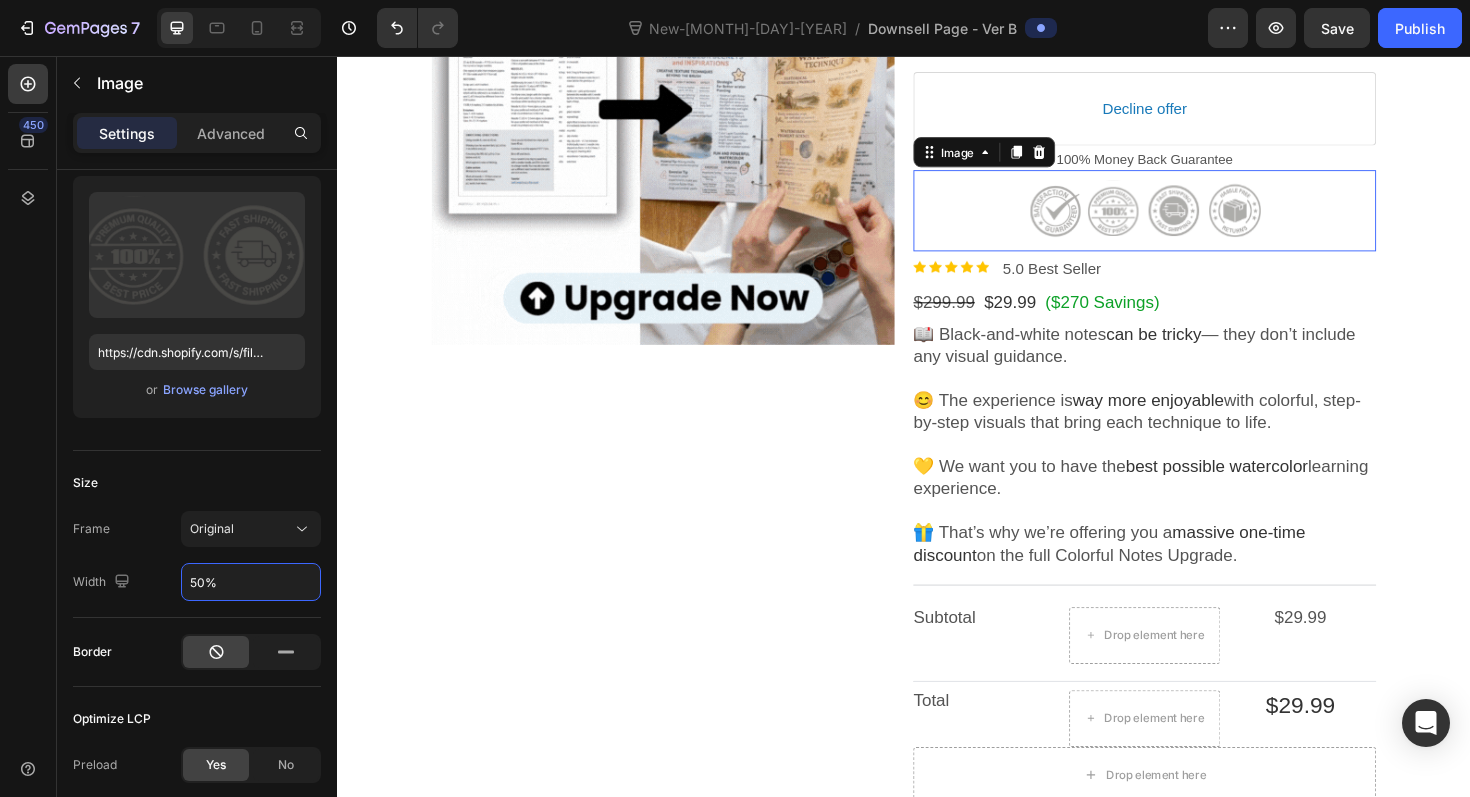 type on "50%" 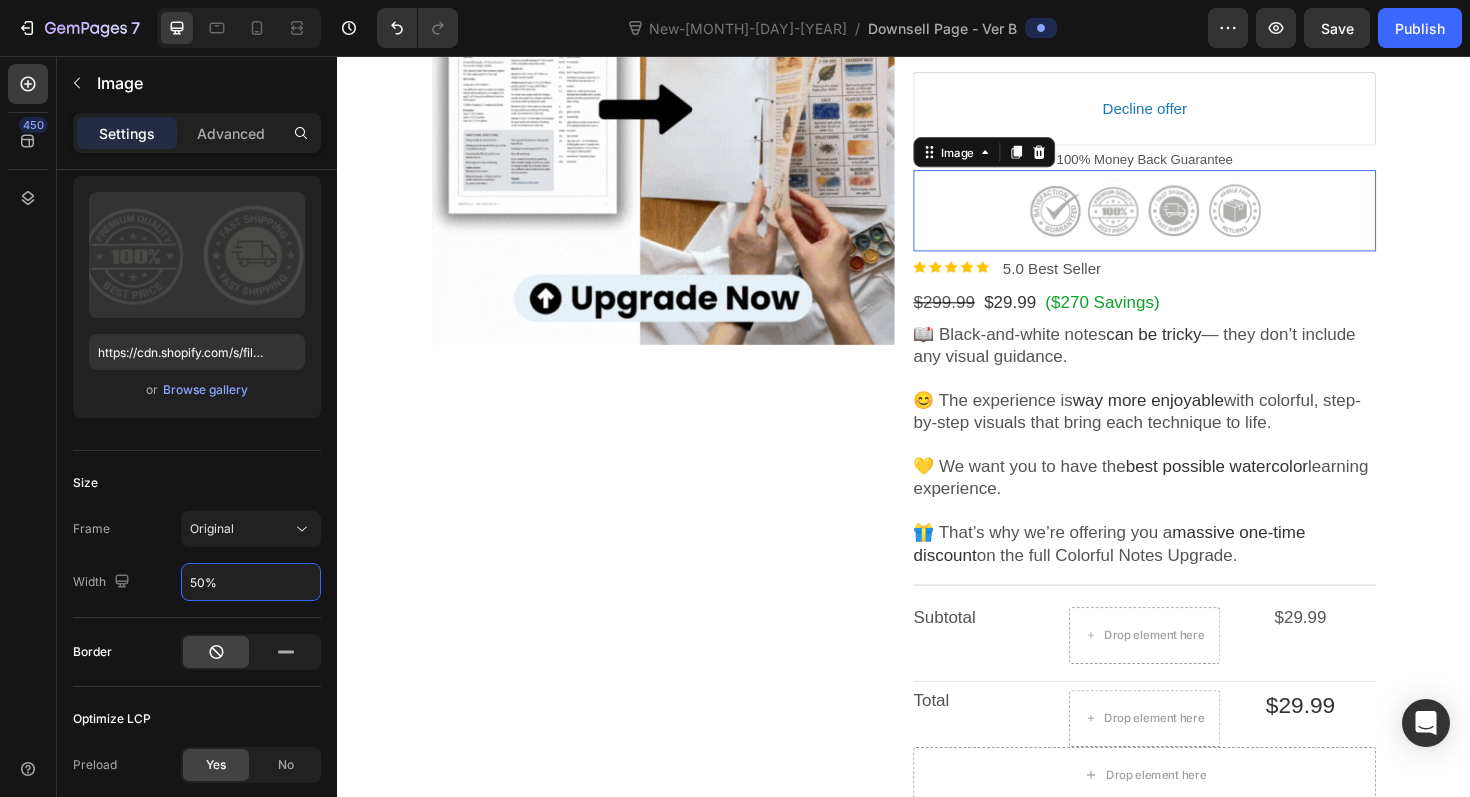 click on "Border" 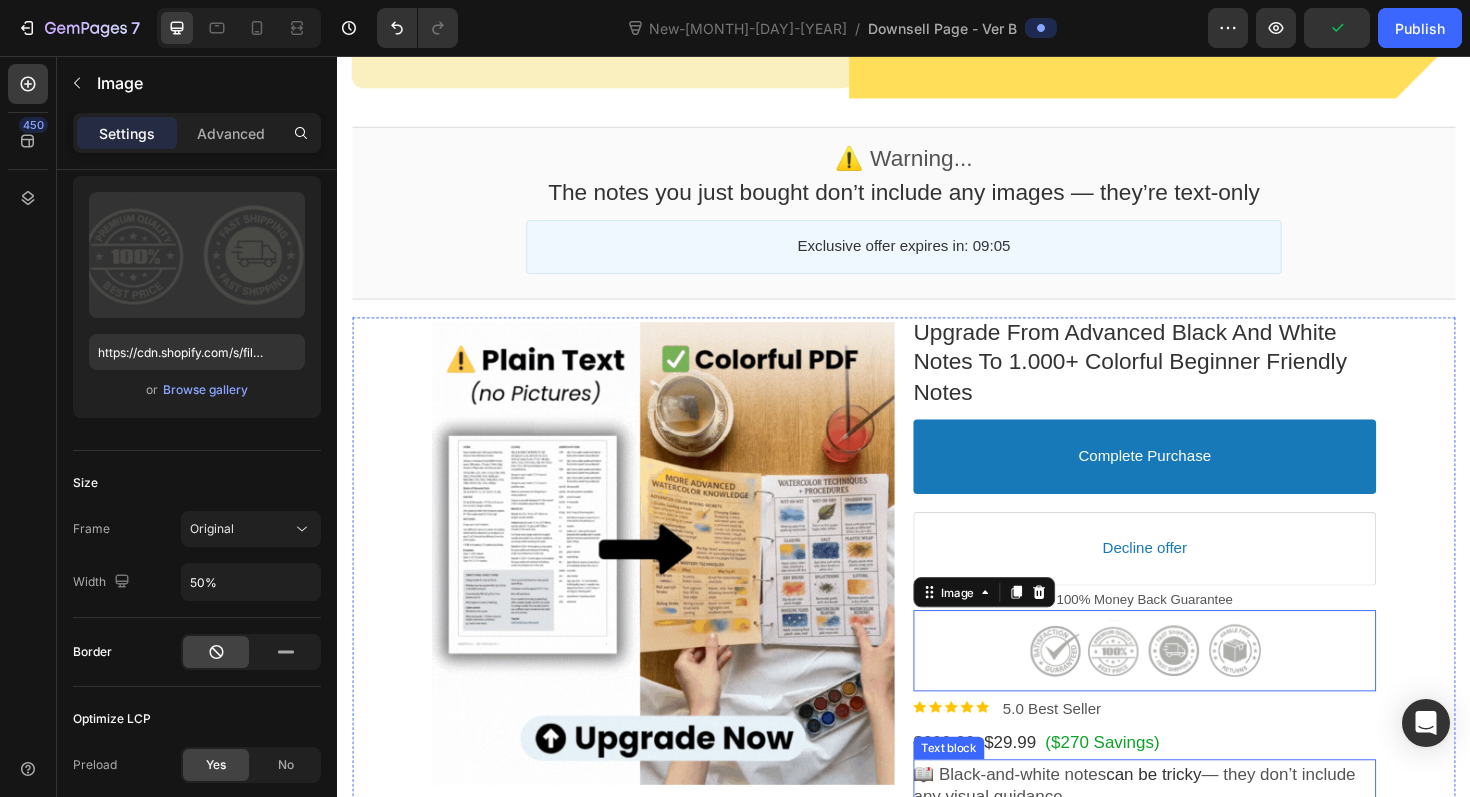 scroll, scrollTop: 0, scrollLeft: 0, axis: both 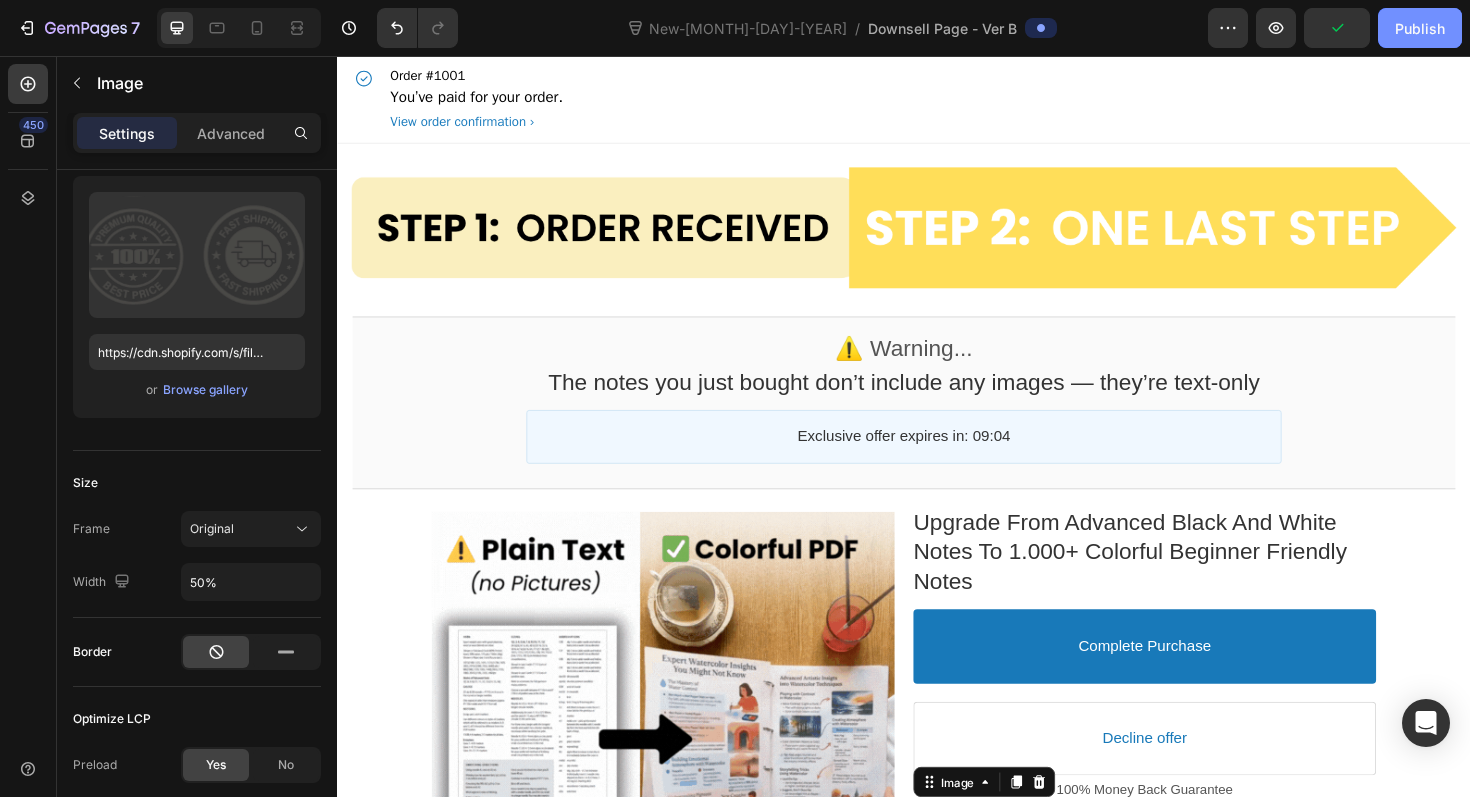 click on "Publish" at bounding box center (1420, 28) 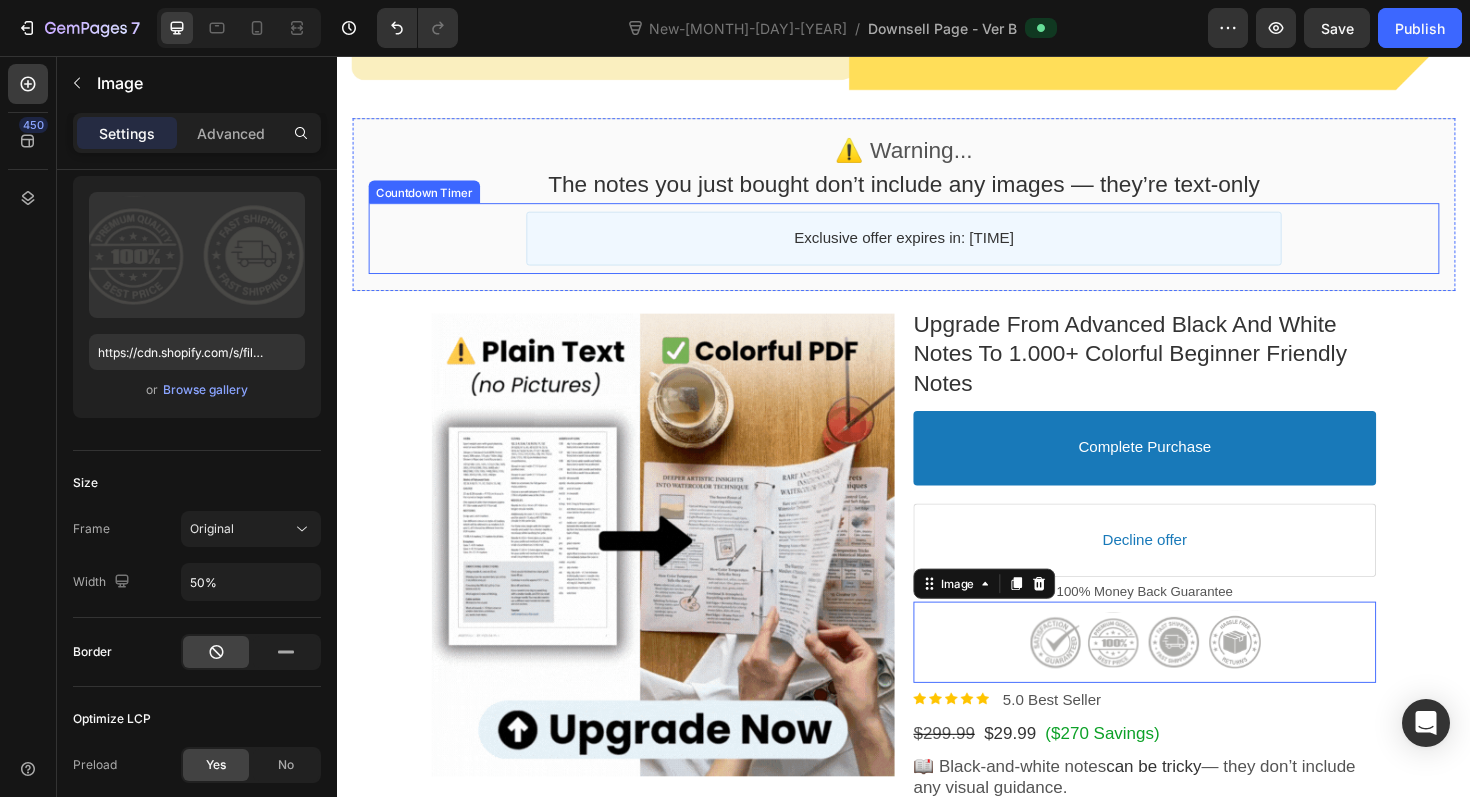 scroll, scrollTop: 0, scrollLeft: 0, axis: both 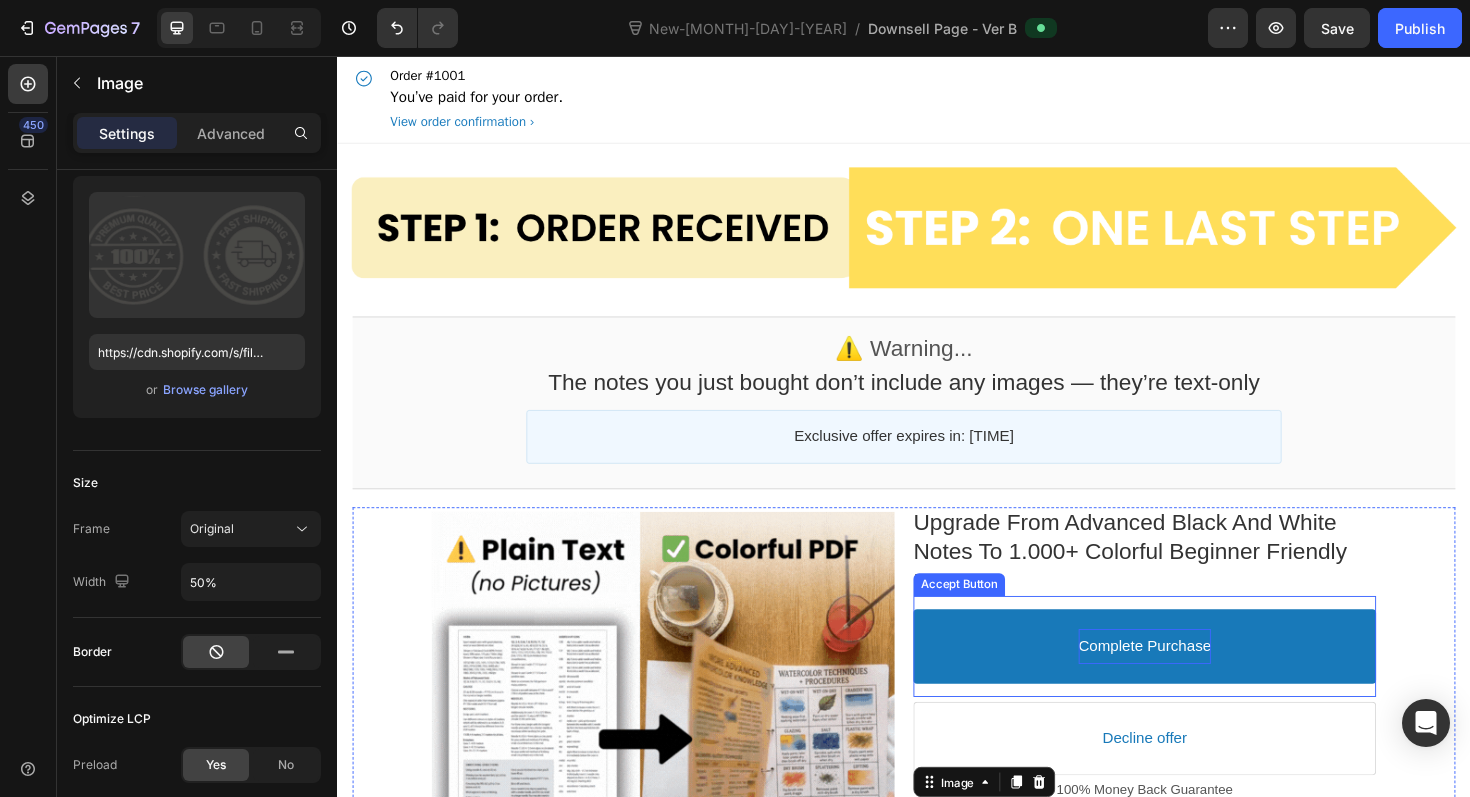 click on "Complete Purchase" at bounding box center [1192, 681] 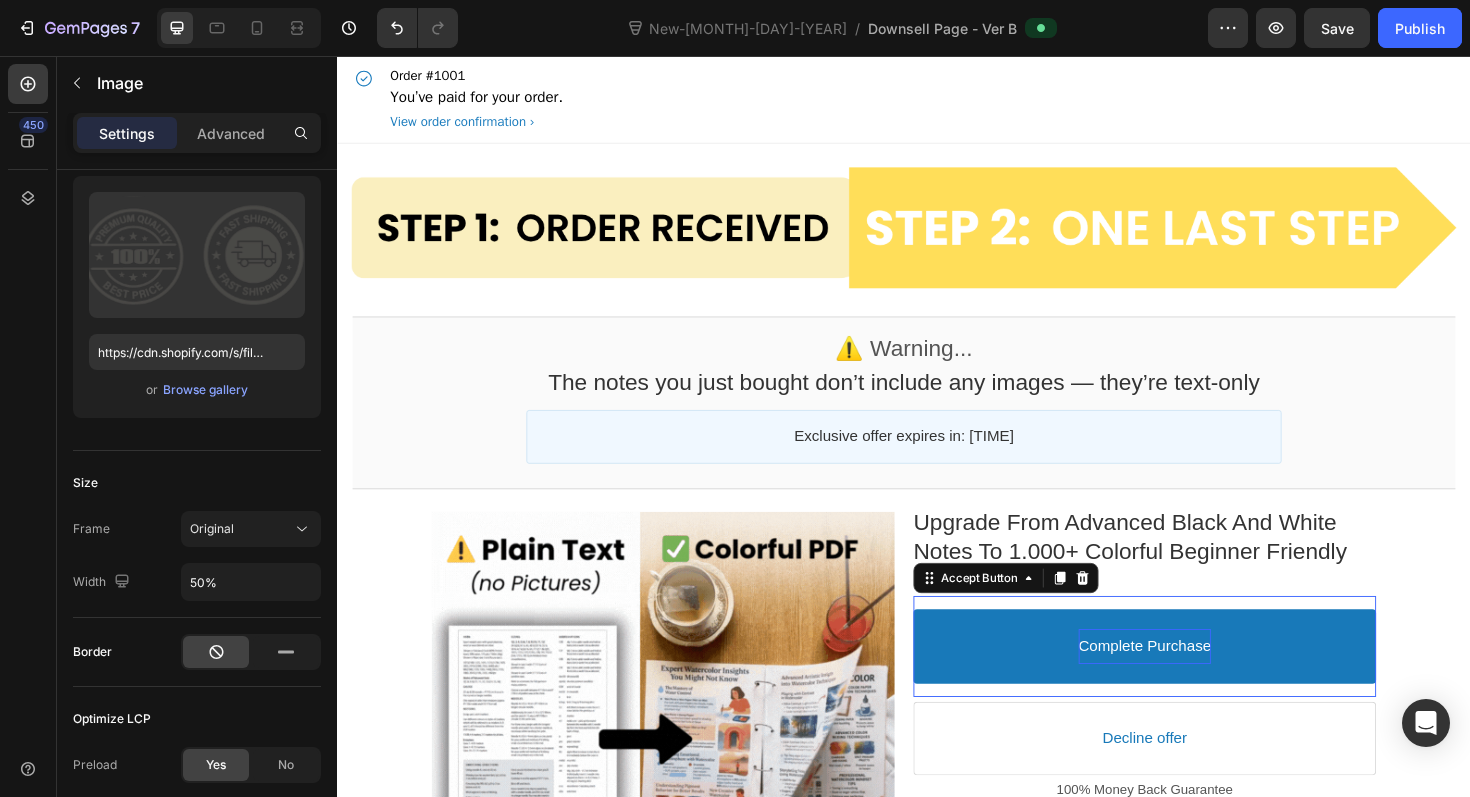 scroll, scrollTop: 0, scrollLeft: 0, axis: both 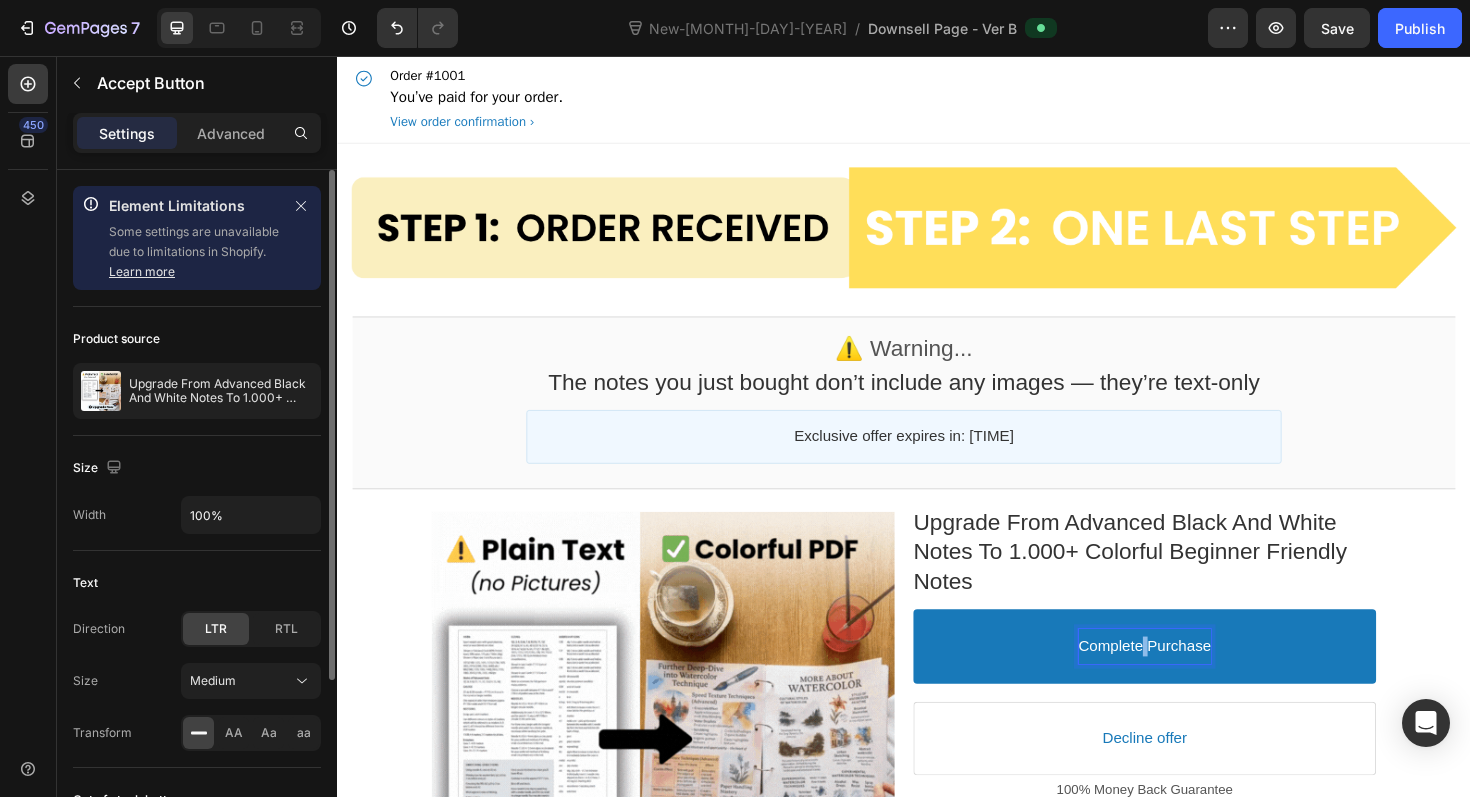 click on "Complete Purchase" at bounding box center (1192, 681) 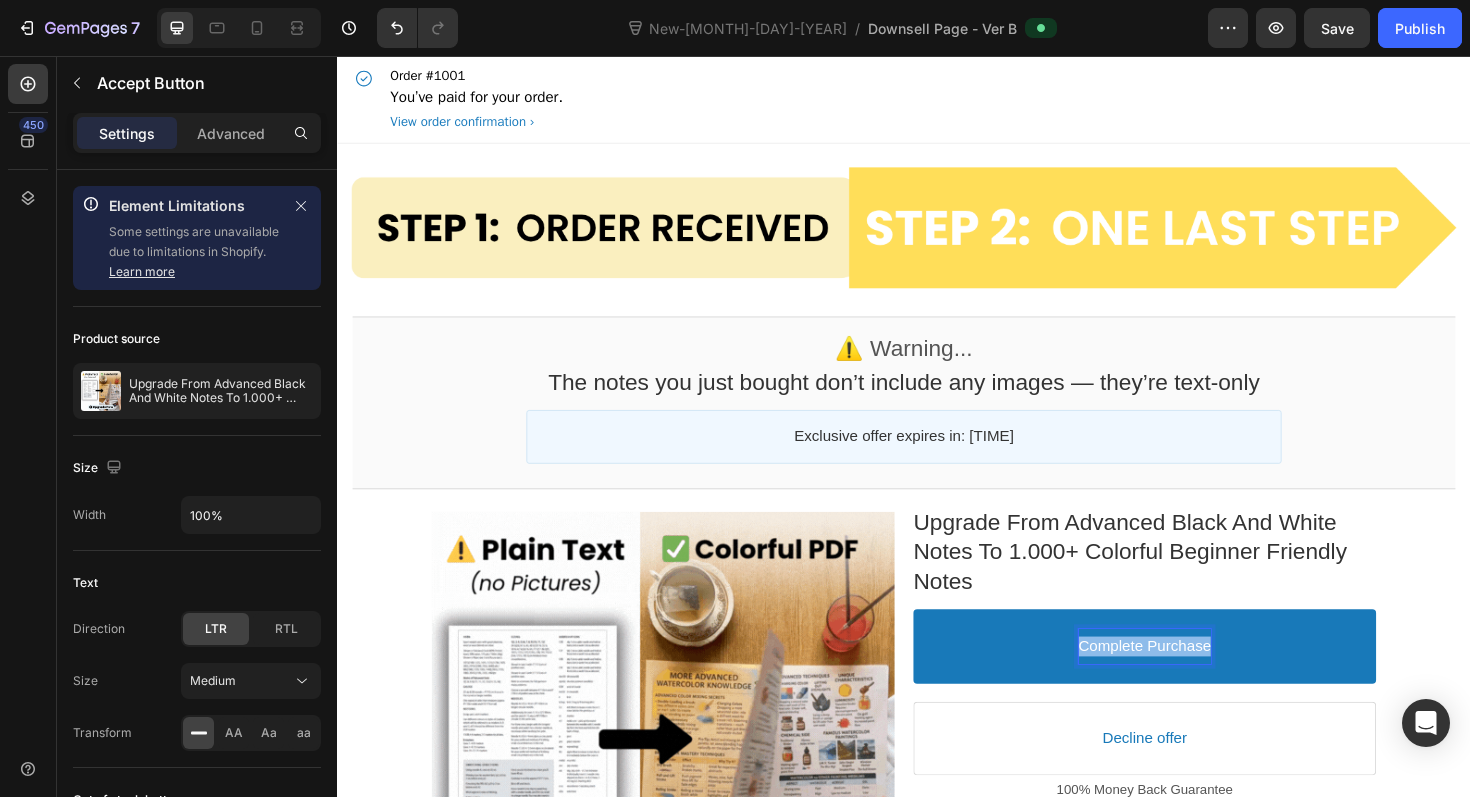 click on "Complete Purchase" at bounding box center [1192, 681] 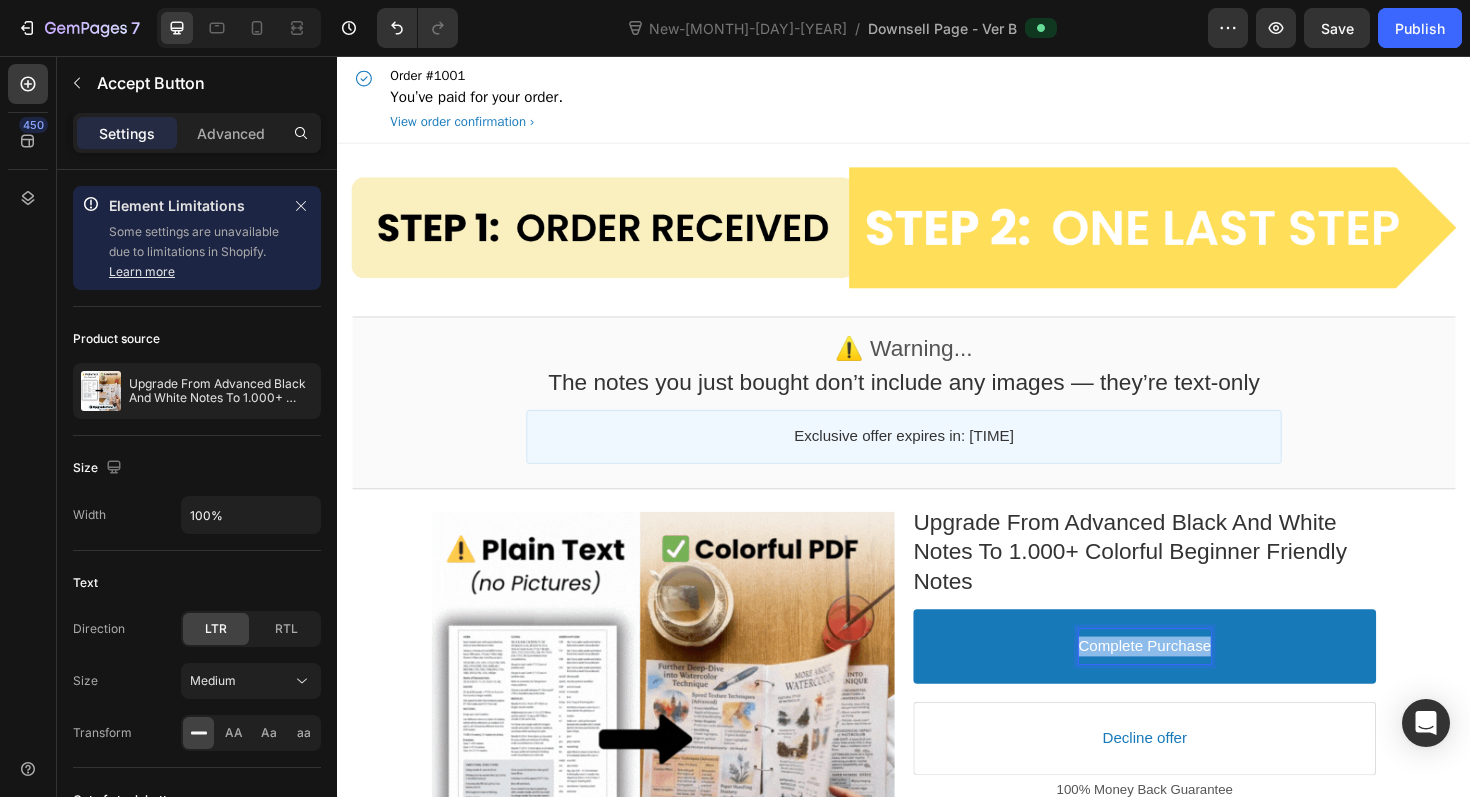 click on "Complete Purchase" at bounding box center (1192, 681) 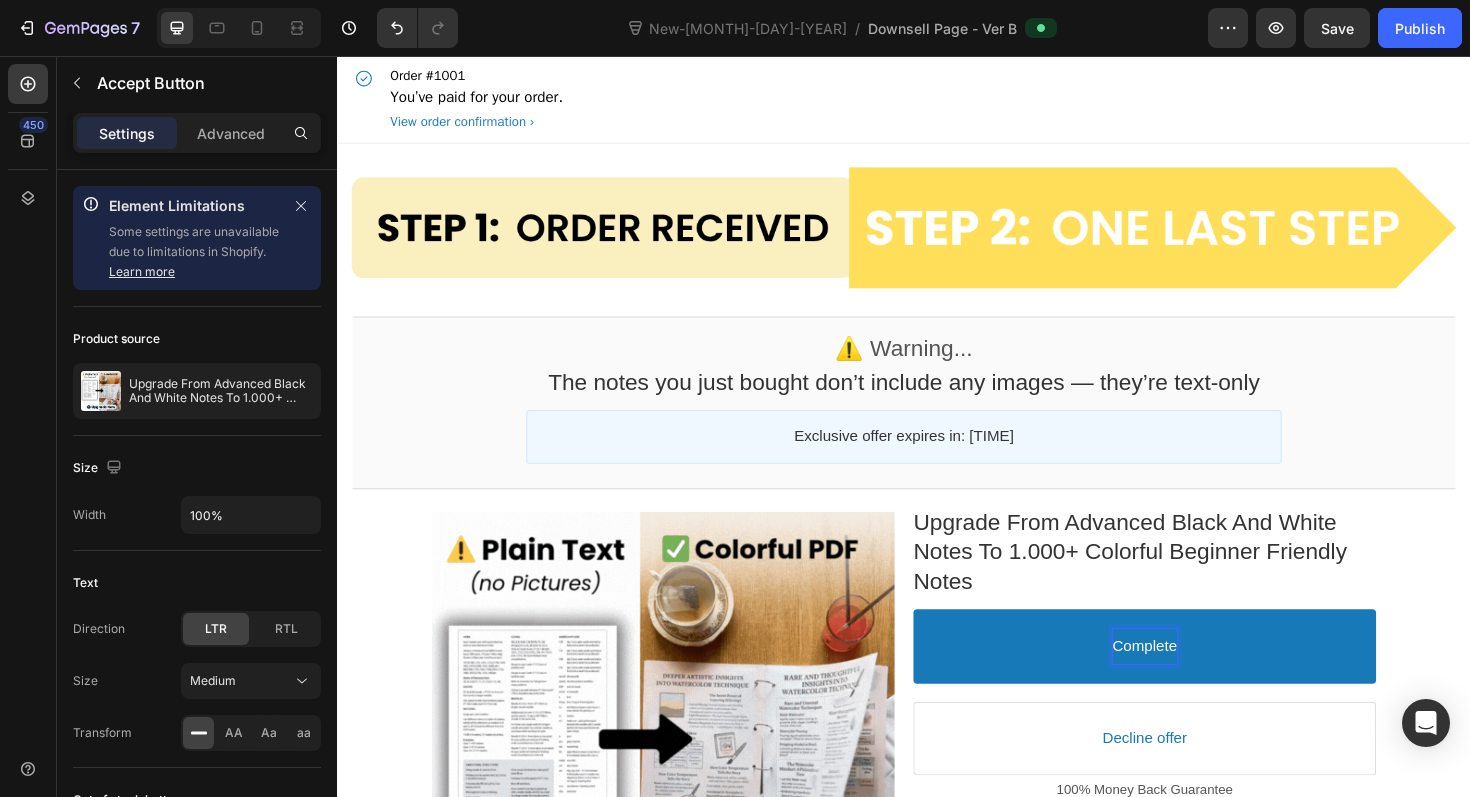 click on "Complete" at bounding box center (1192, 681) 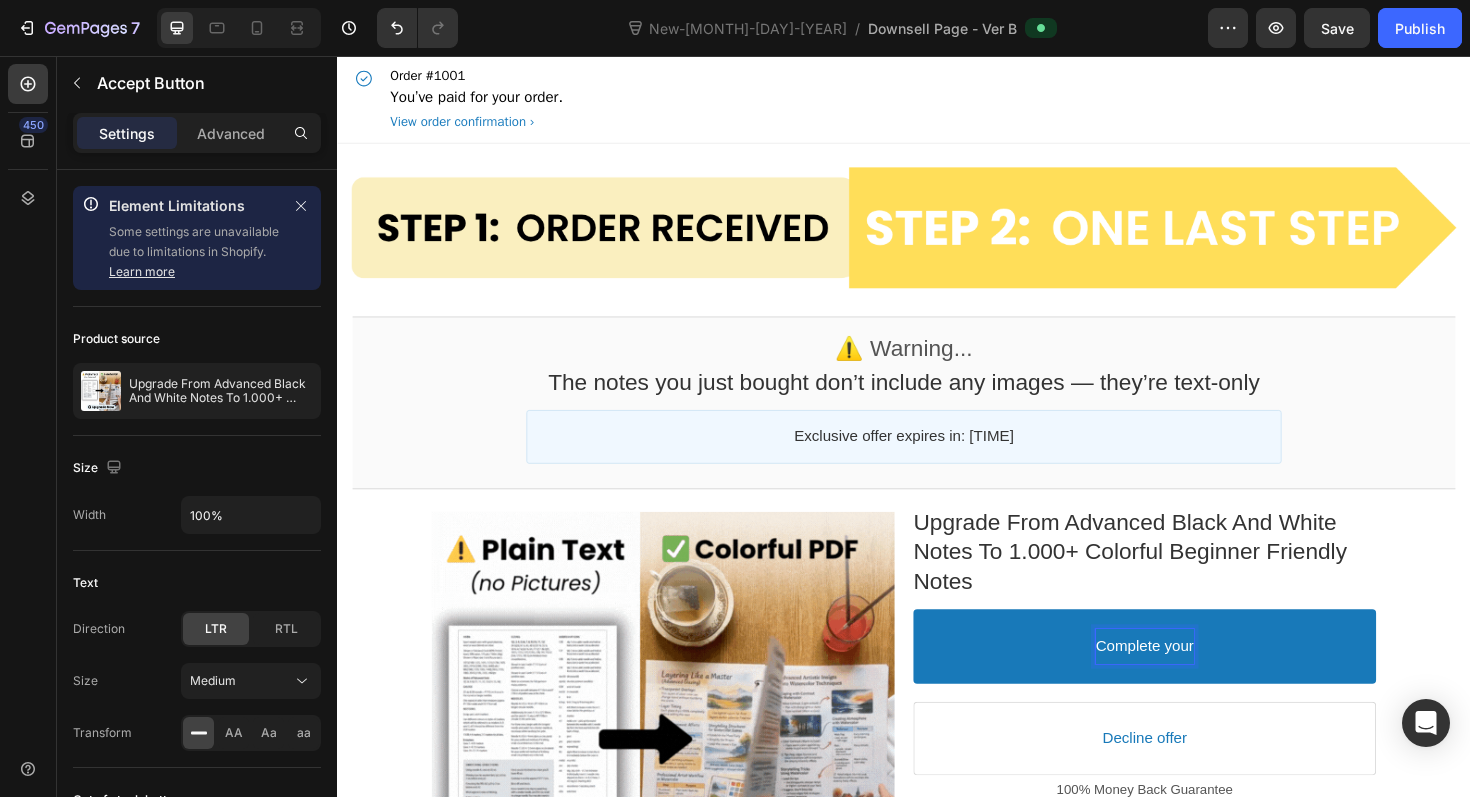click on "Complete your" at bounding box center [1192, 681] 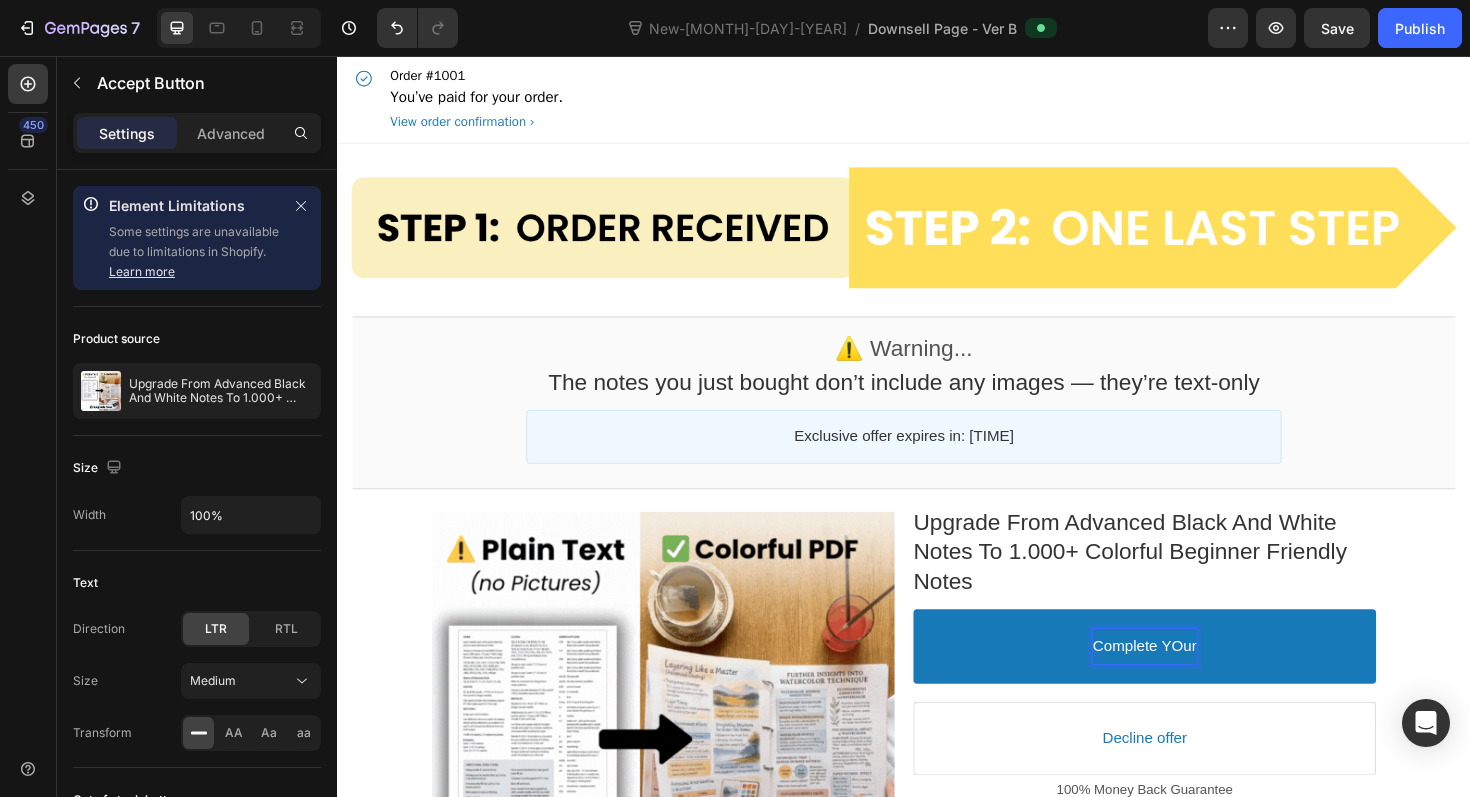 click on "Complete YOur" at bounding box center [1192, 681] 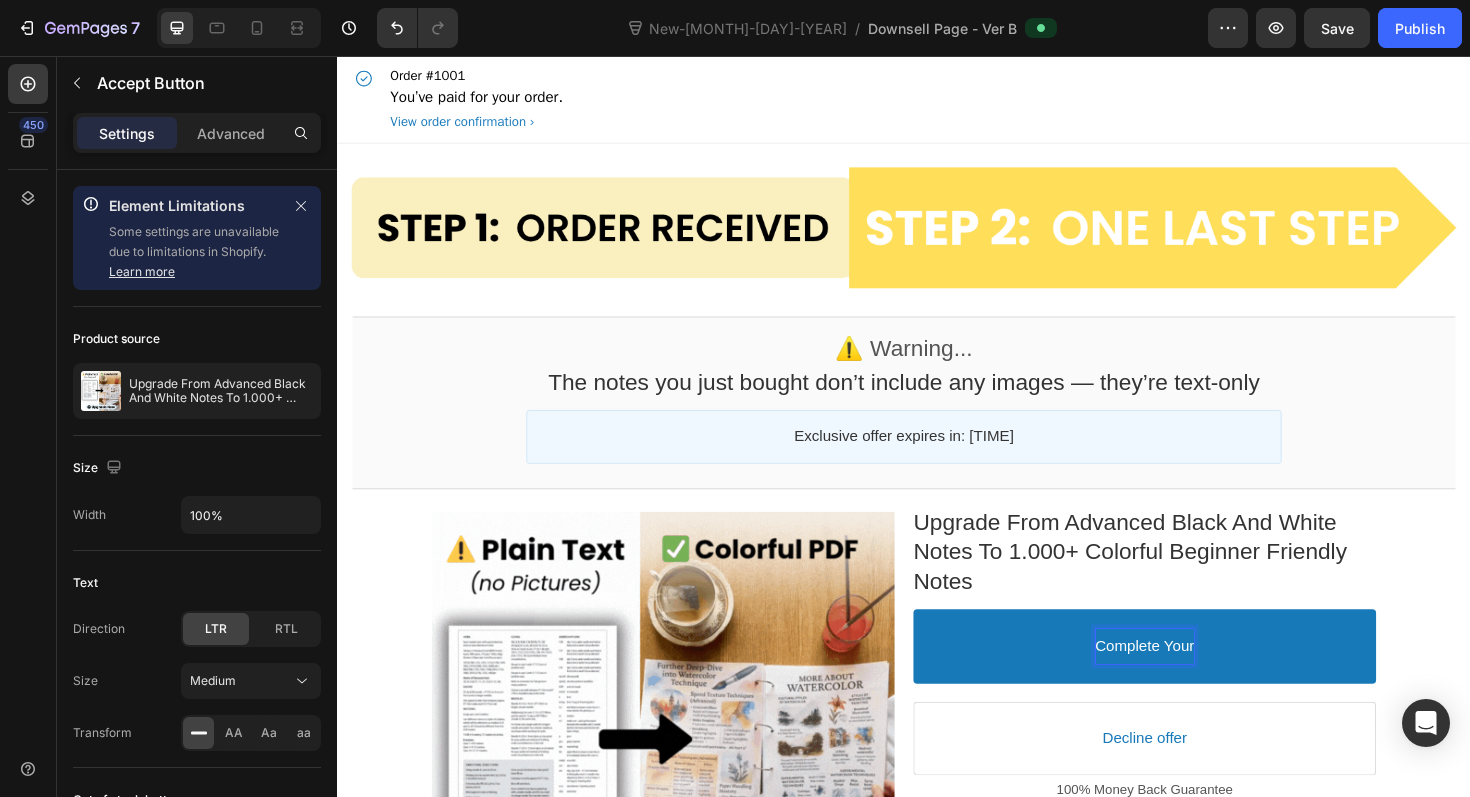 click on "Complete Your" at bounding box center (1192, 681) 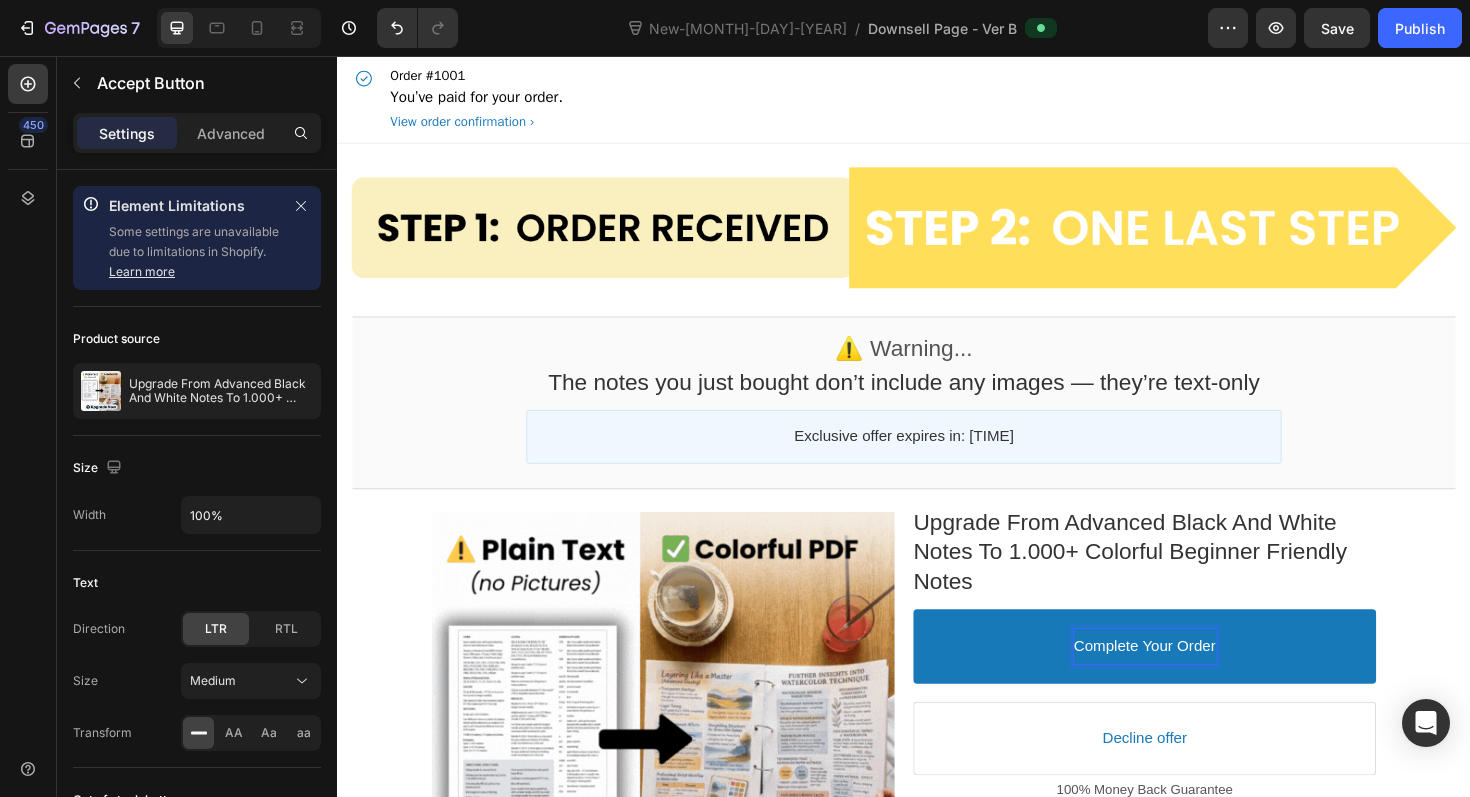 click on "Complete Your Order" at bounding box center (1192, 681) 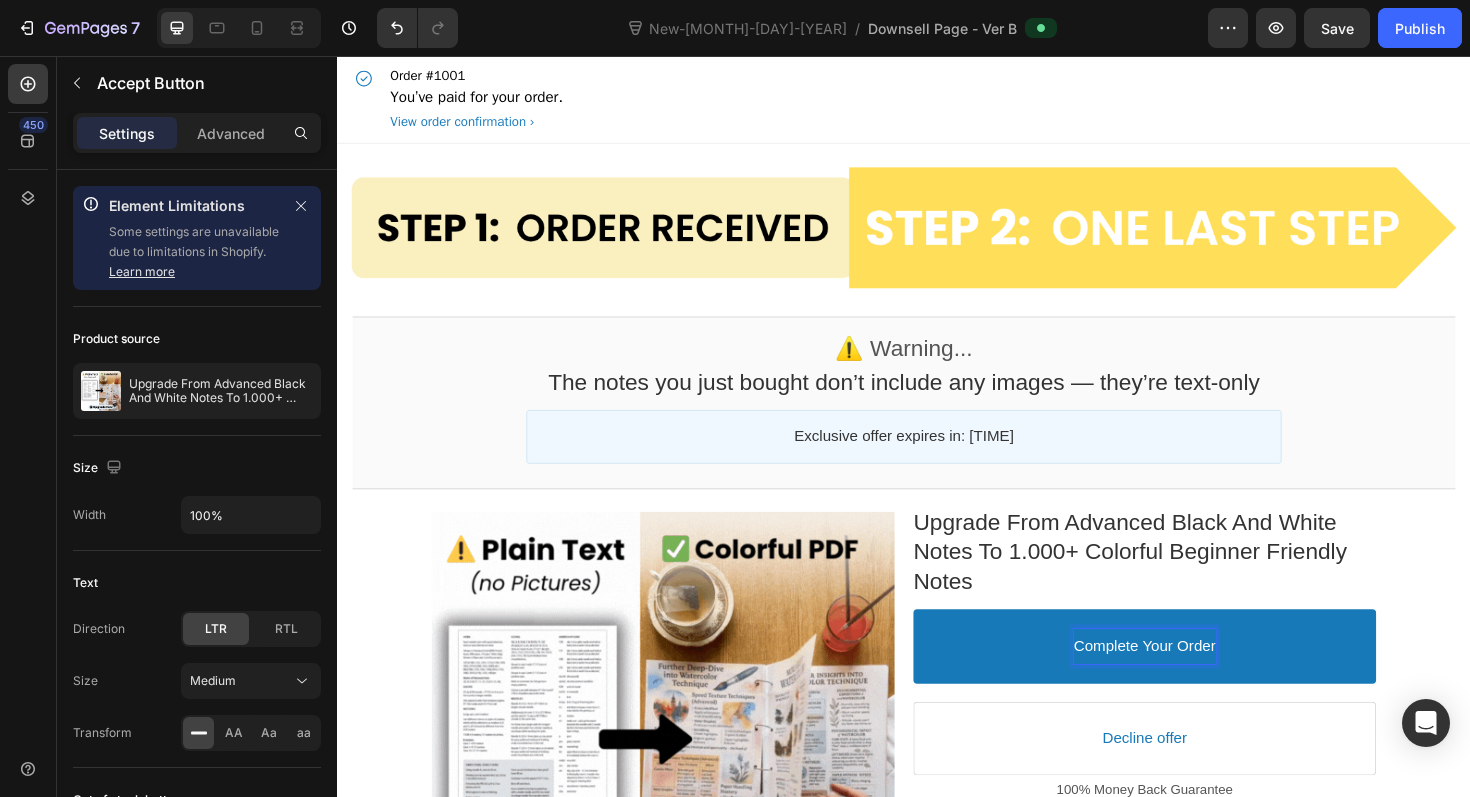 click on "Complete Your Order" at bounding box center (1192, 681) 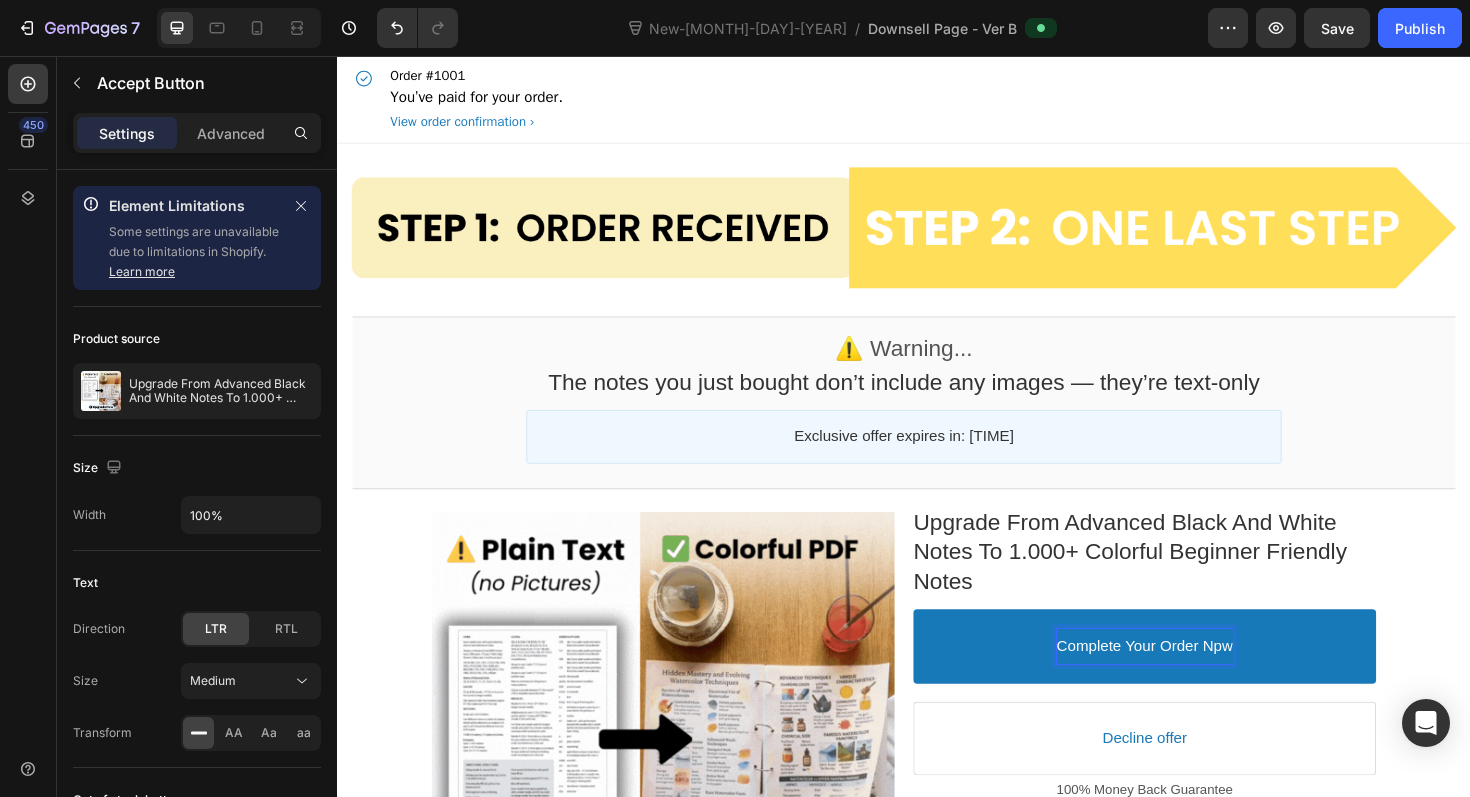 click on "Complete Your Order Npw" at bounding box center [1192, 681] 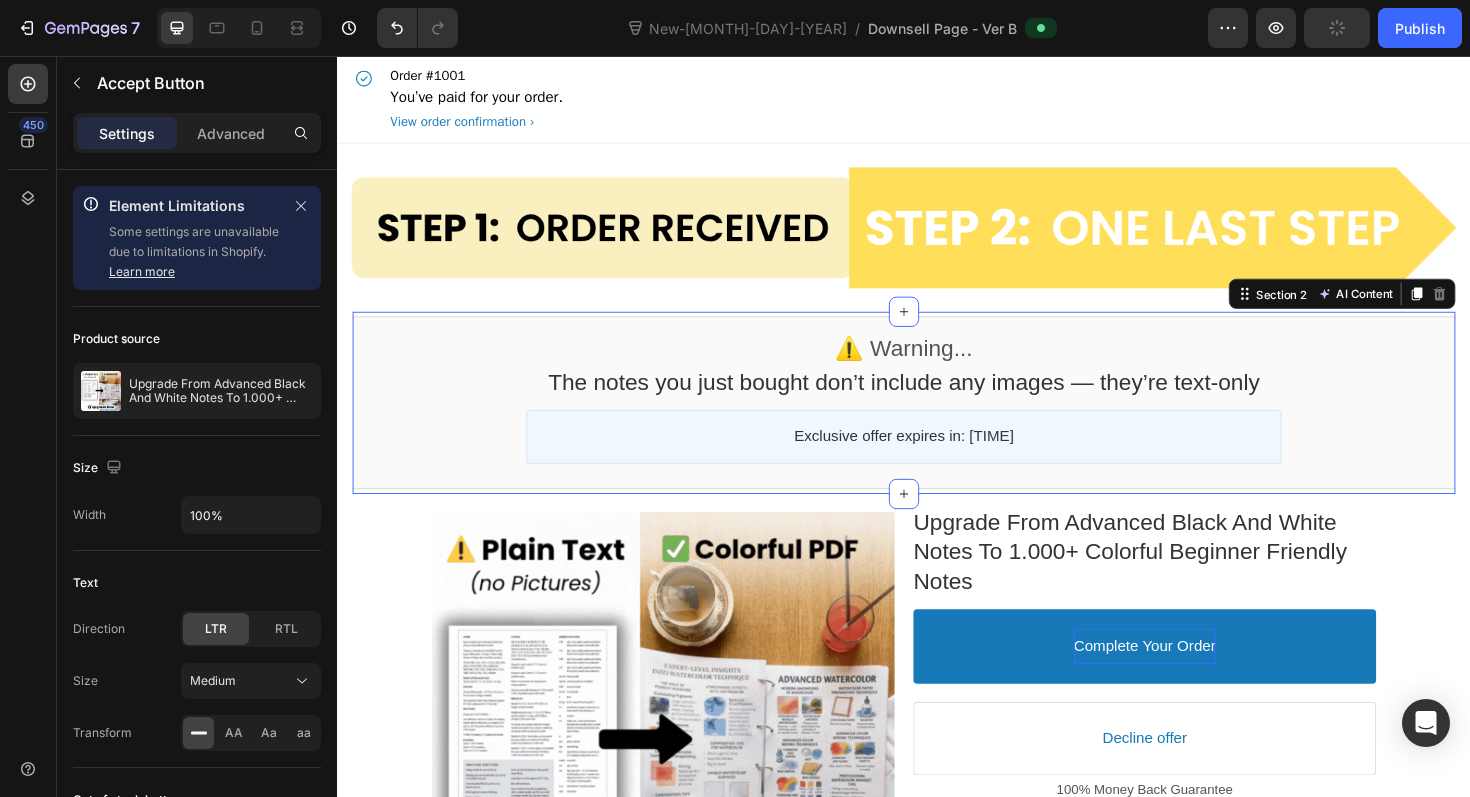 click on "⚠️ warning... Callout Text The notes you just bought don’t include any images — they’re text-only Callout Text Exclusive offer expires in: [TIME] Countdown Timer Callout Box Section 2   AI Content Write with GemAI You've reached  /  rewrites of your AI generative this month. Resets on  01 [MONTH] . You have reached limit this month This section contains required   elements and cannot be deleted" at bounding box center [937, 423] 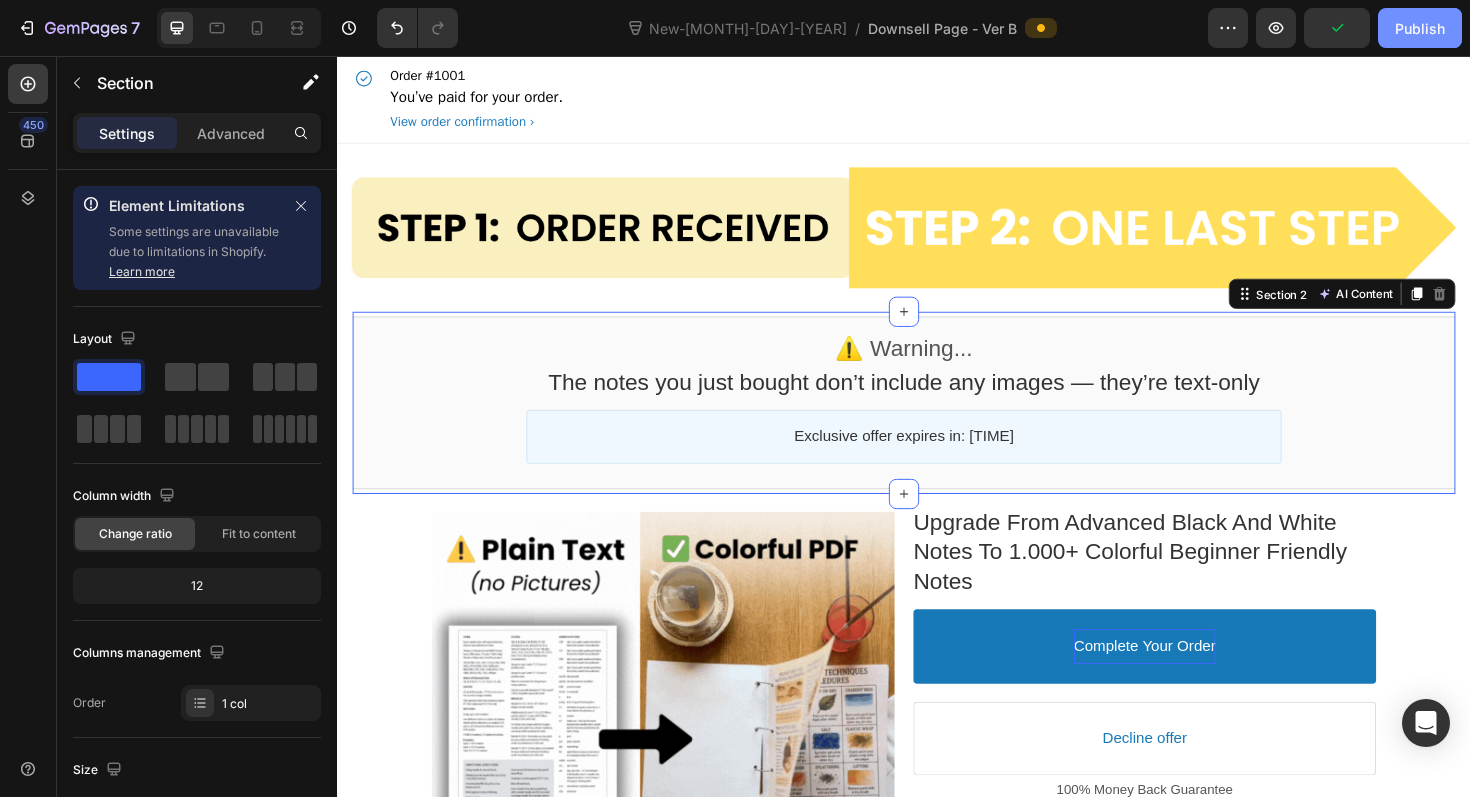 click on "Publish" at bounding box center (1420, 28) 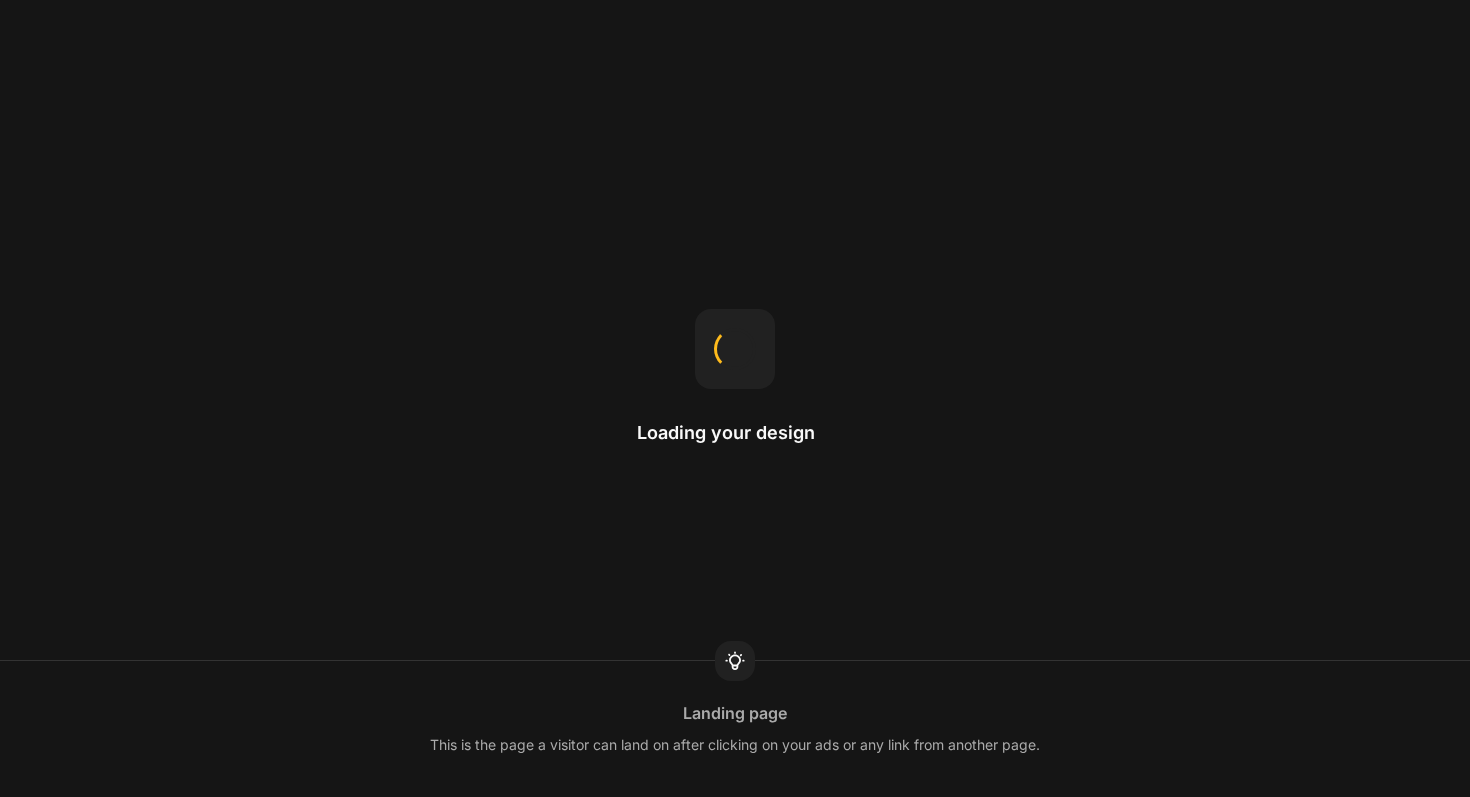 scroll, scrollTop: 0, scrollLeft: 0, axis: both 